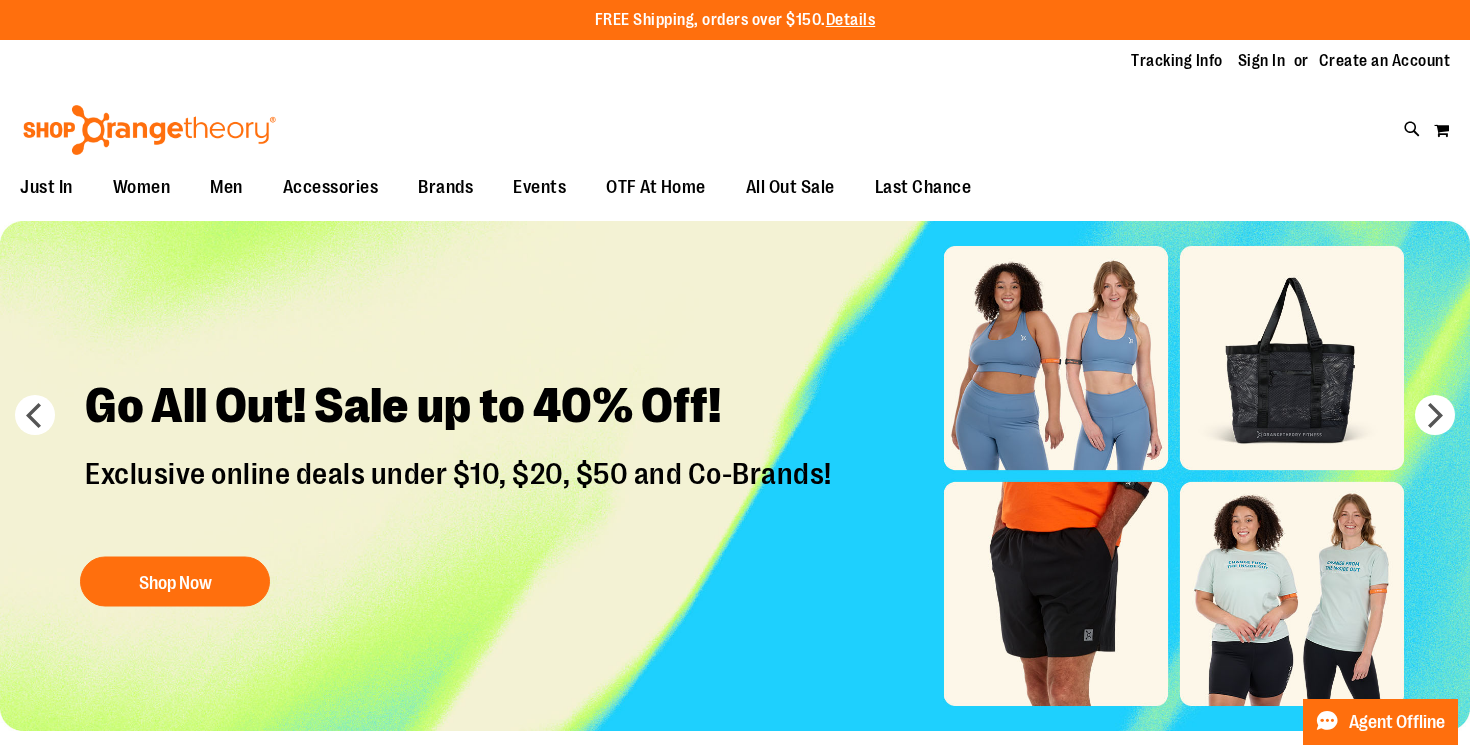 scroll, scrollTop: 0, scrollLeft: 0, axis: both 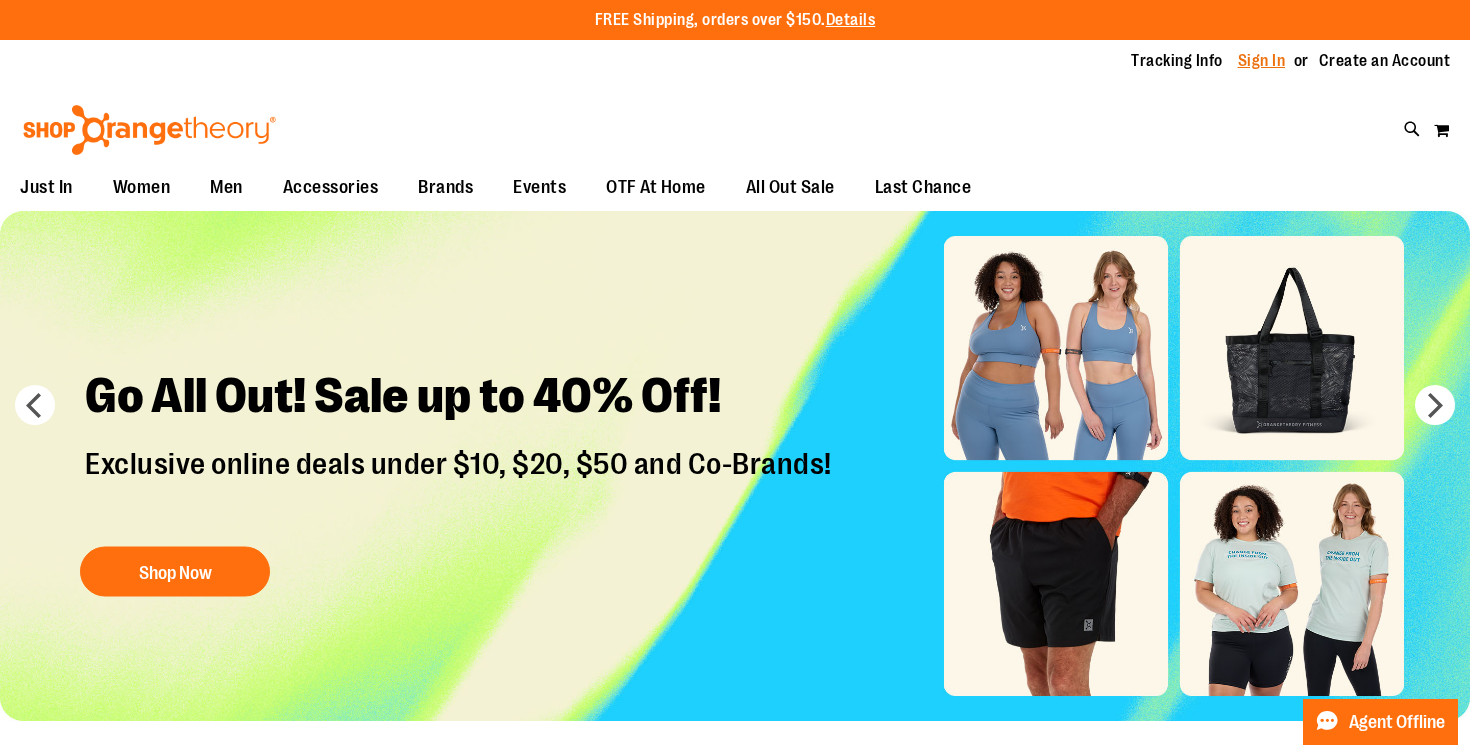 click on "Sign In" at bounding box center (1262, 61) 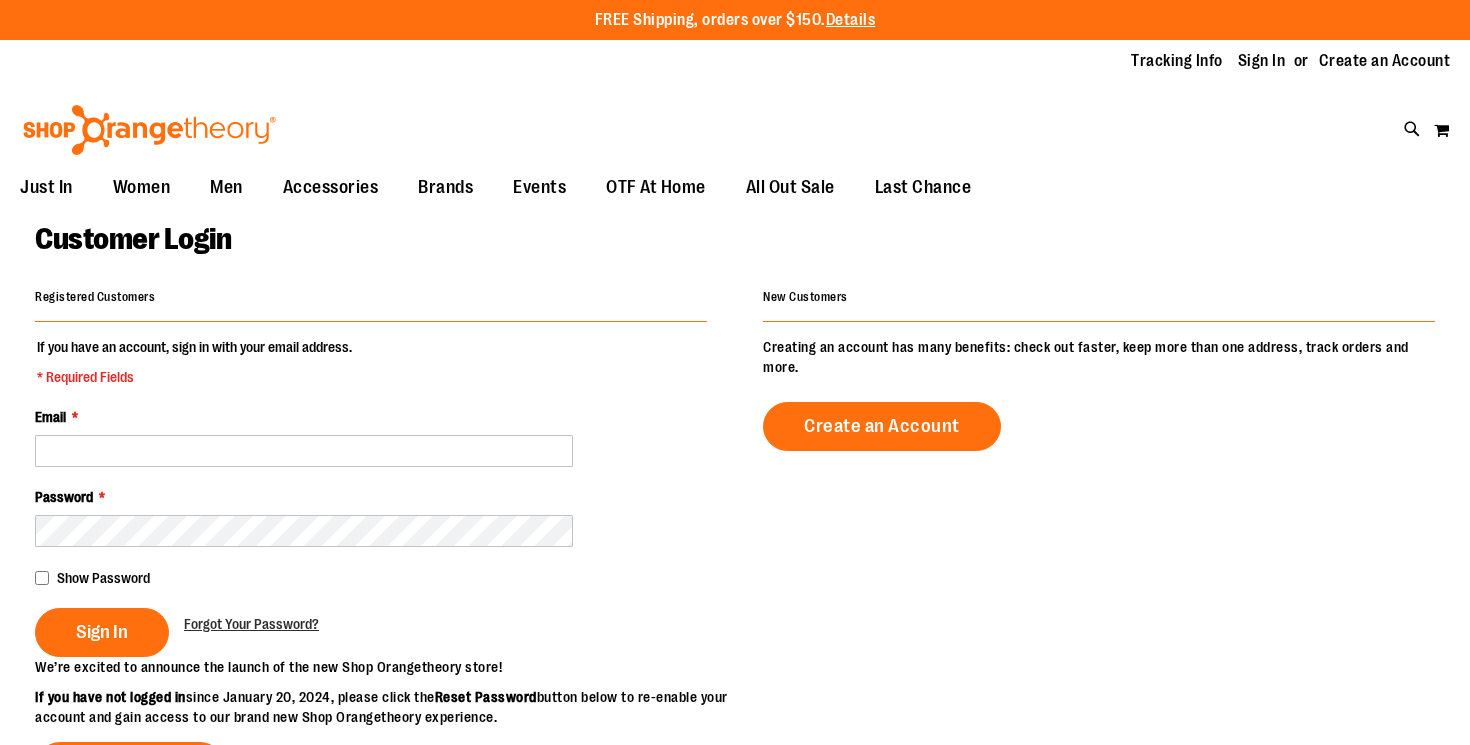 scroll, scrollTop: 0, scrollLeft: 0, axis: both 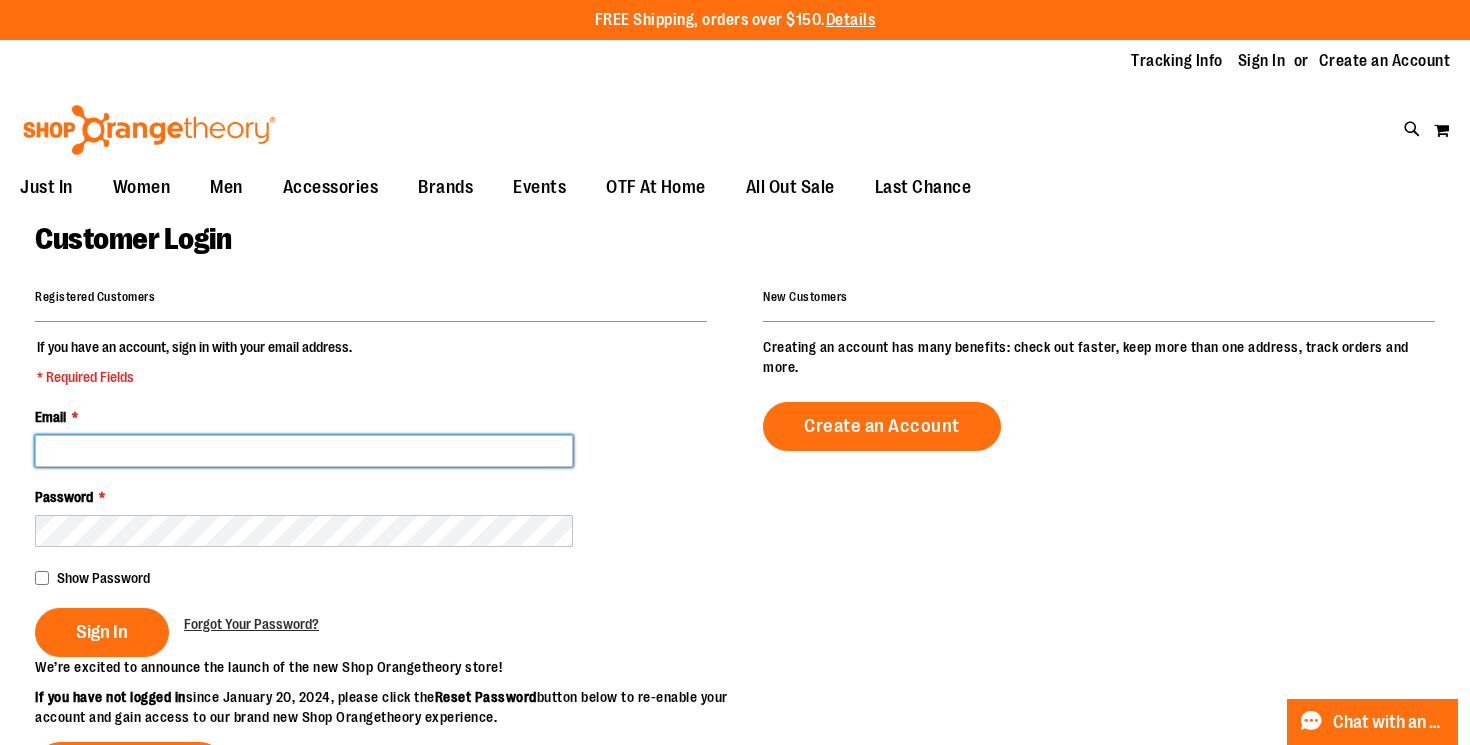 click on "Email *" at bounding box center [304, 451] 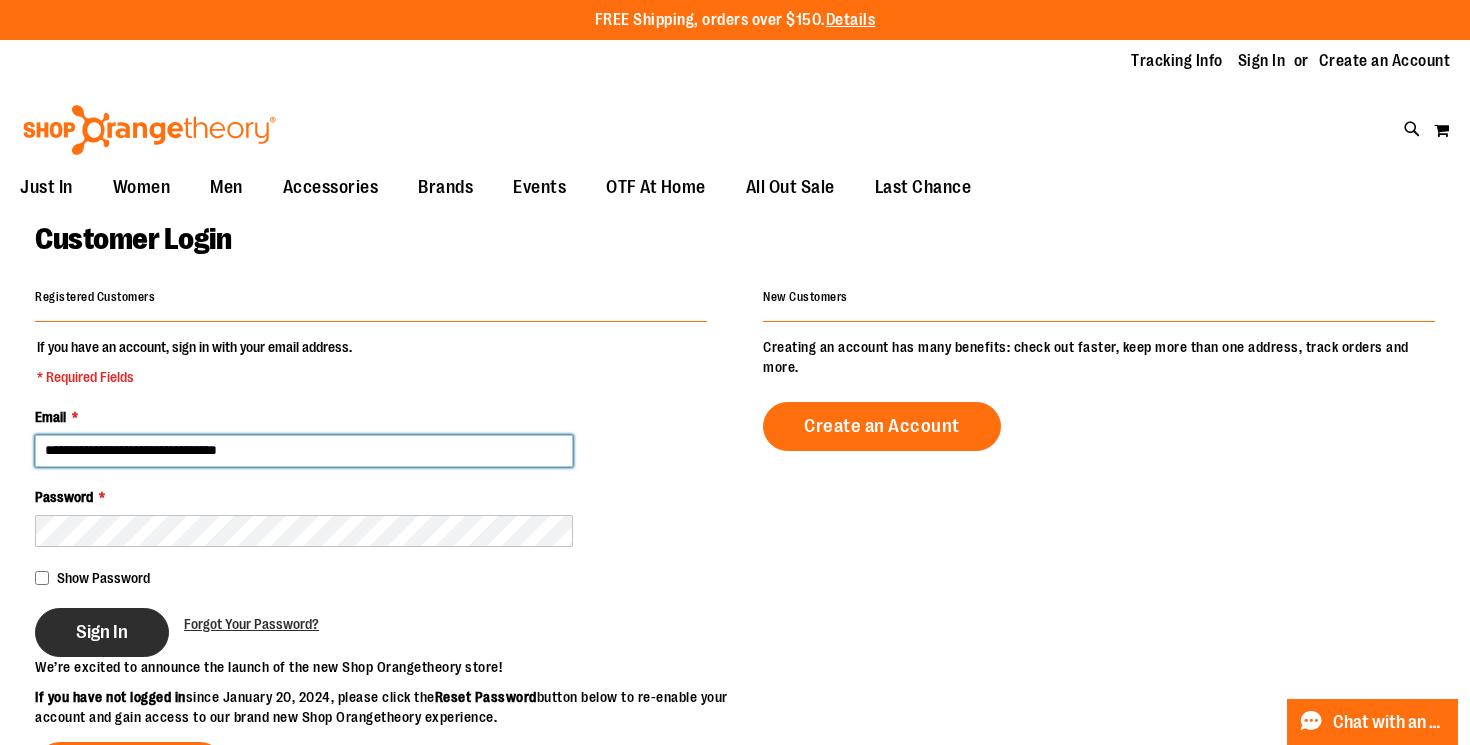 type on "**********" 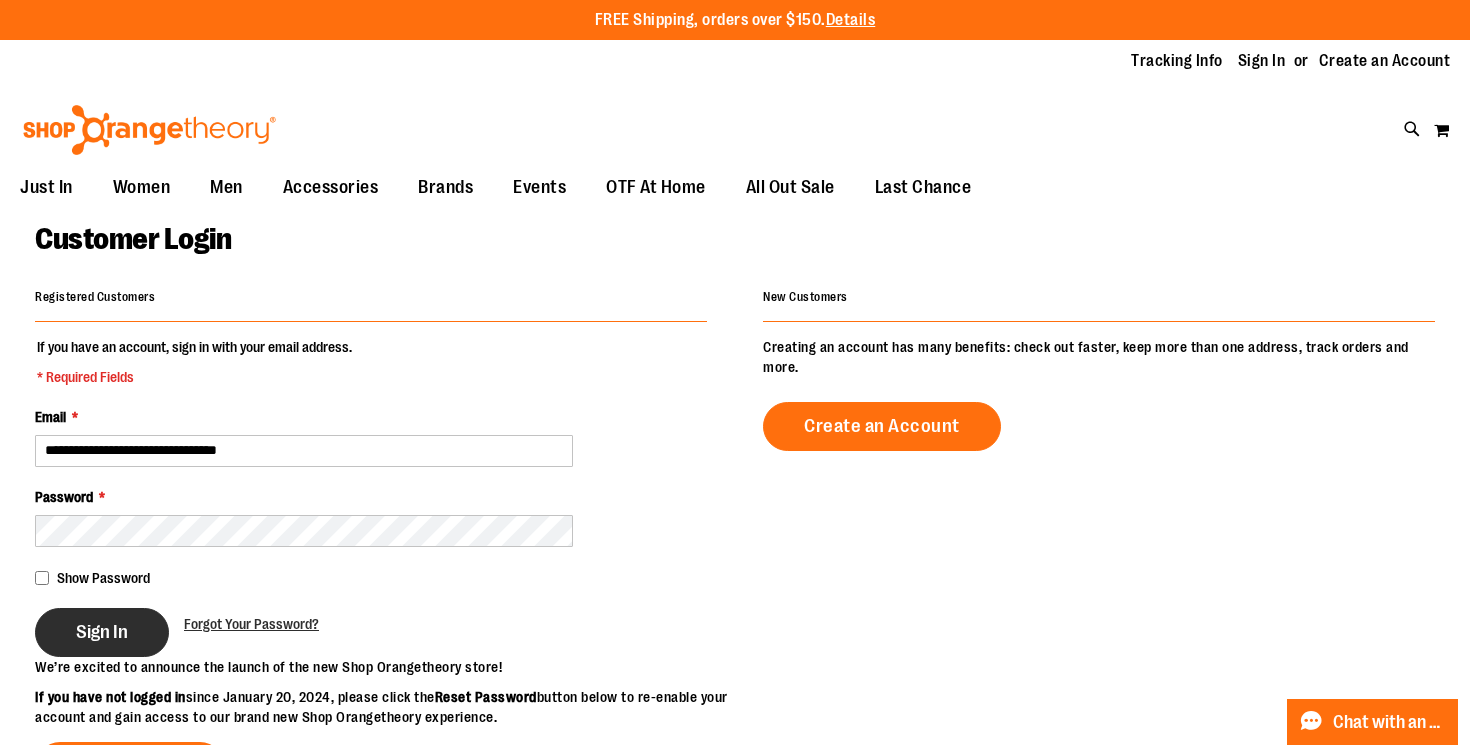 click on "Sign In" at bounding box center [102, 632] 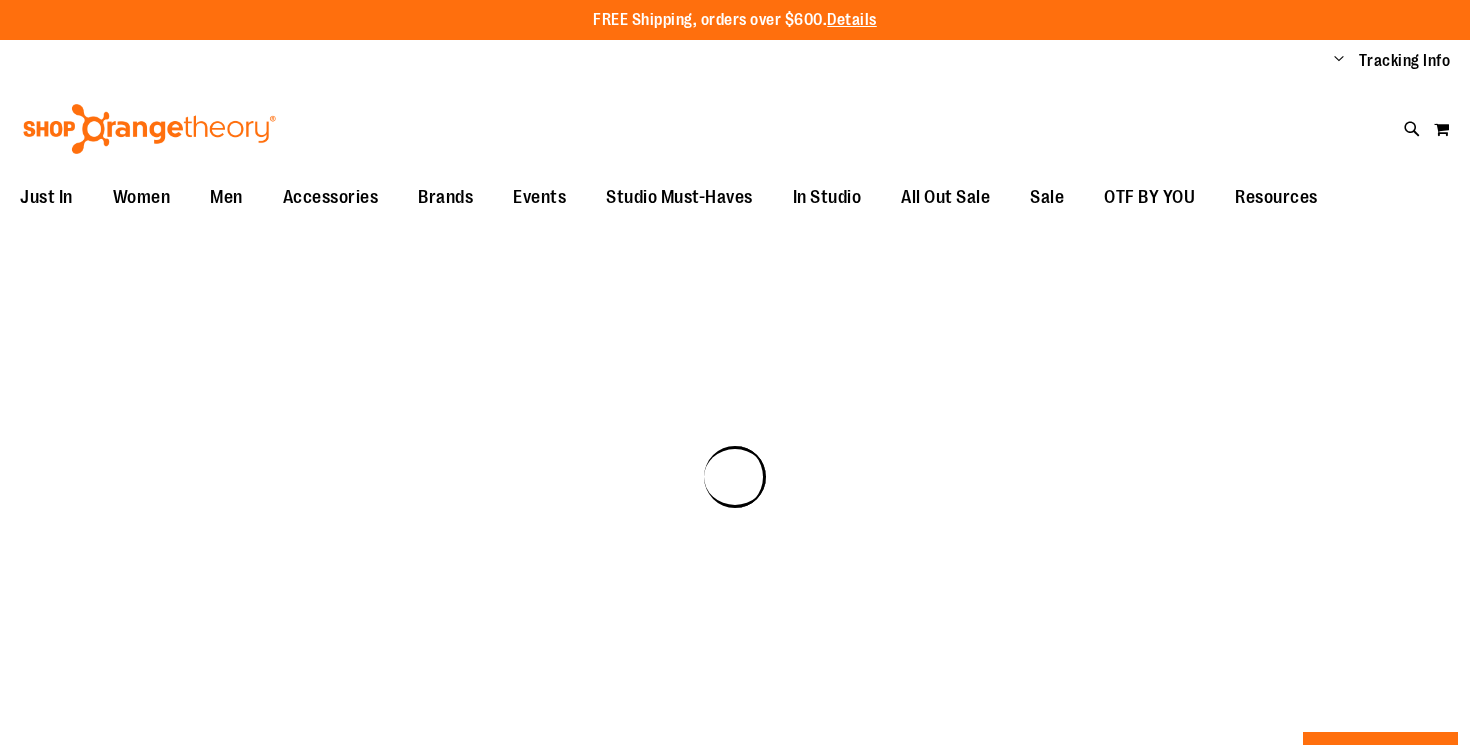 scroll, scrollTop: 0, scrollLeft: 0, axis: both 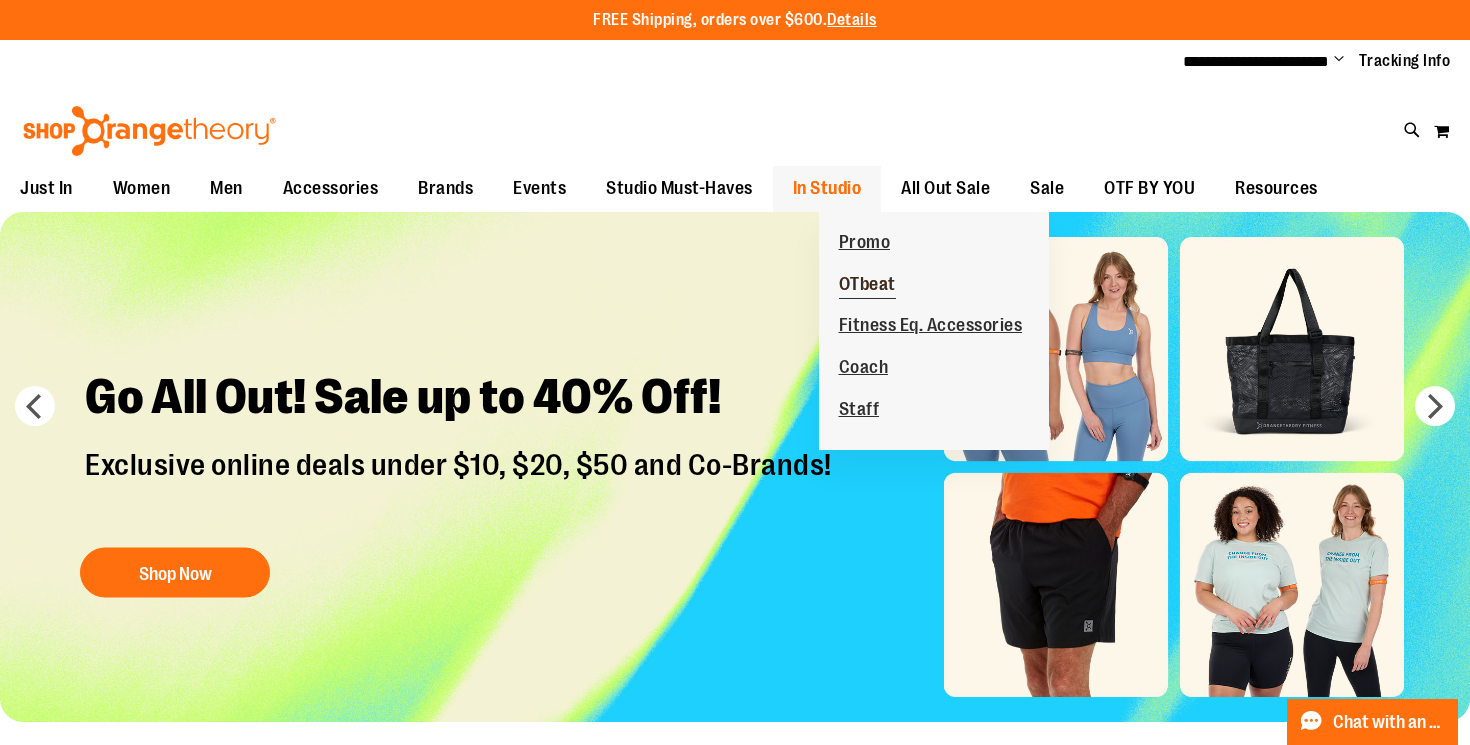 click on "OTbeat" at bounding box center [867, 286] 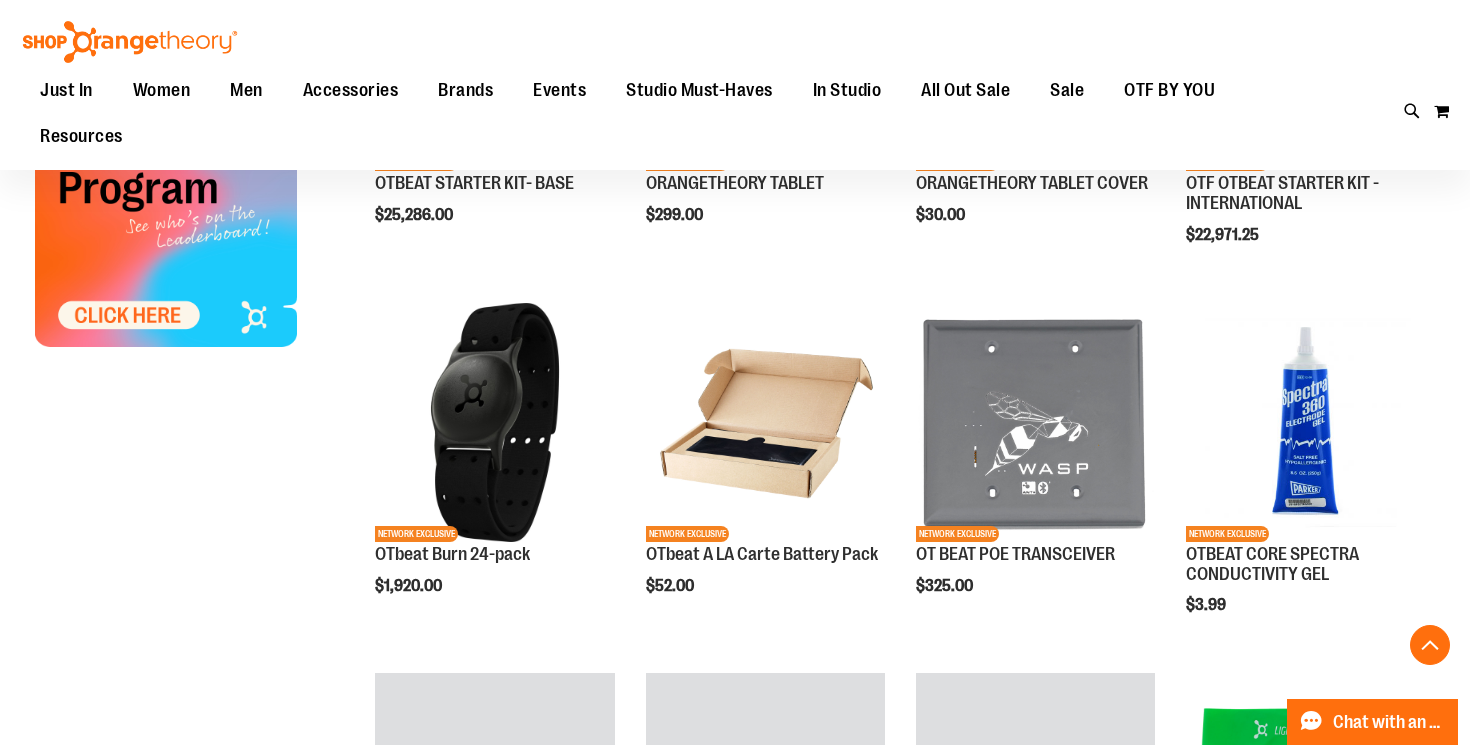scroll, scrollTop: 808, scrollLeft: 0, axis: vertical 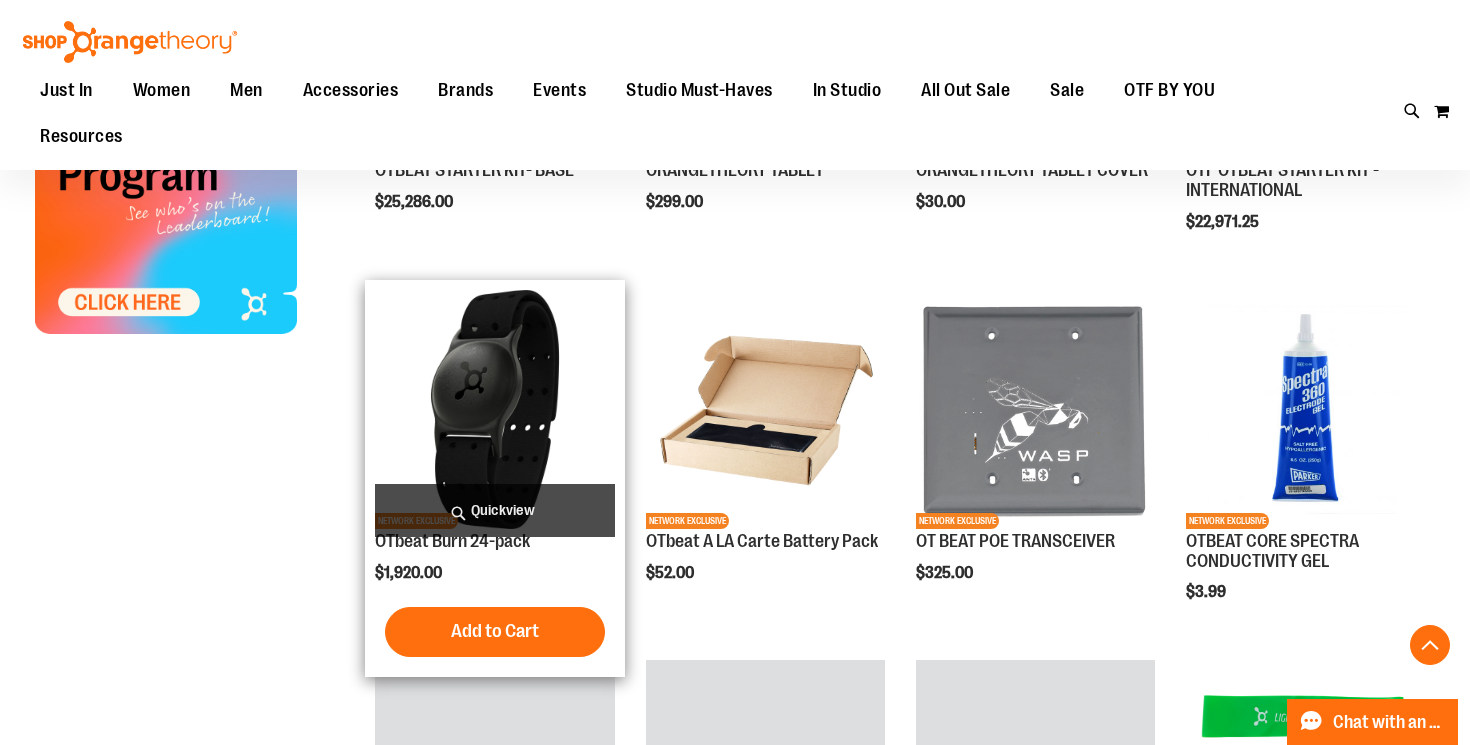 click at bounding box center [494, 409] 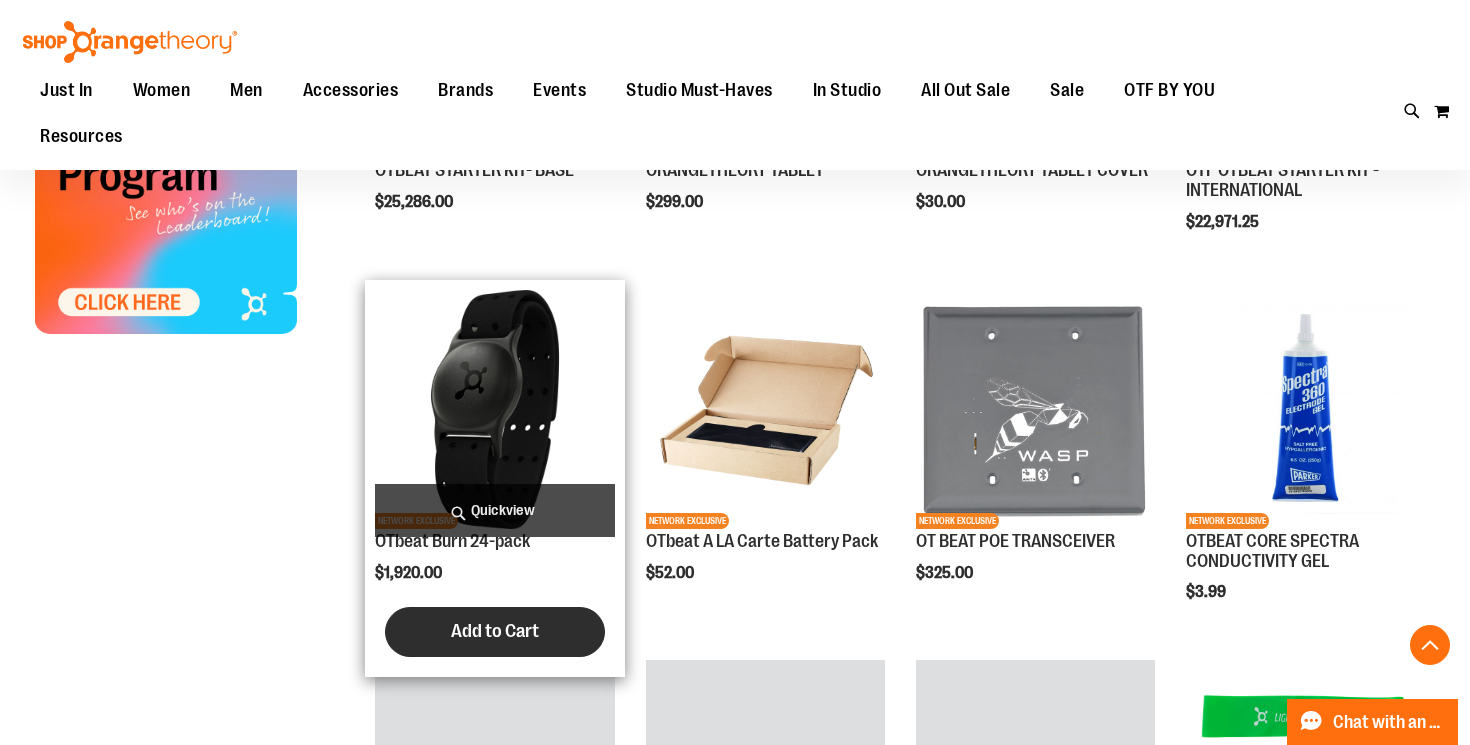 click on "Add to Cart" at bounding box center (495, 631) 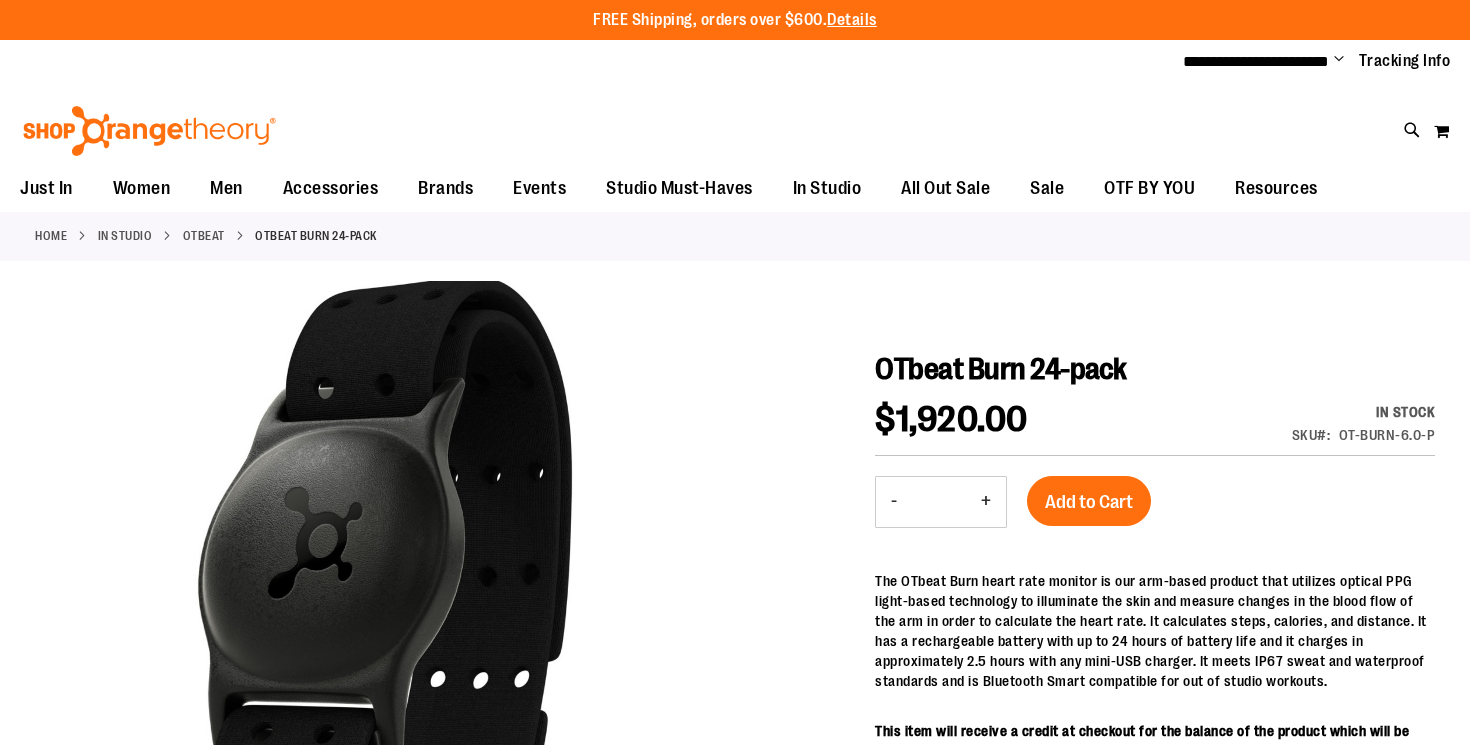 scroll, scrollTop: 0, scrollLeft: 0, axis: both 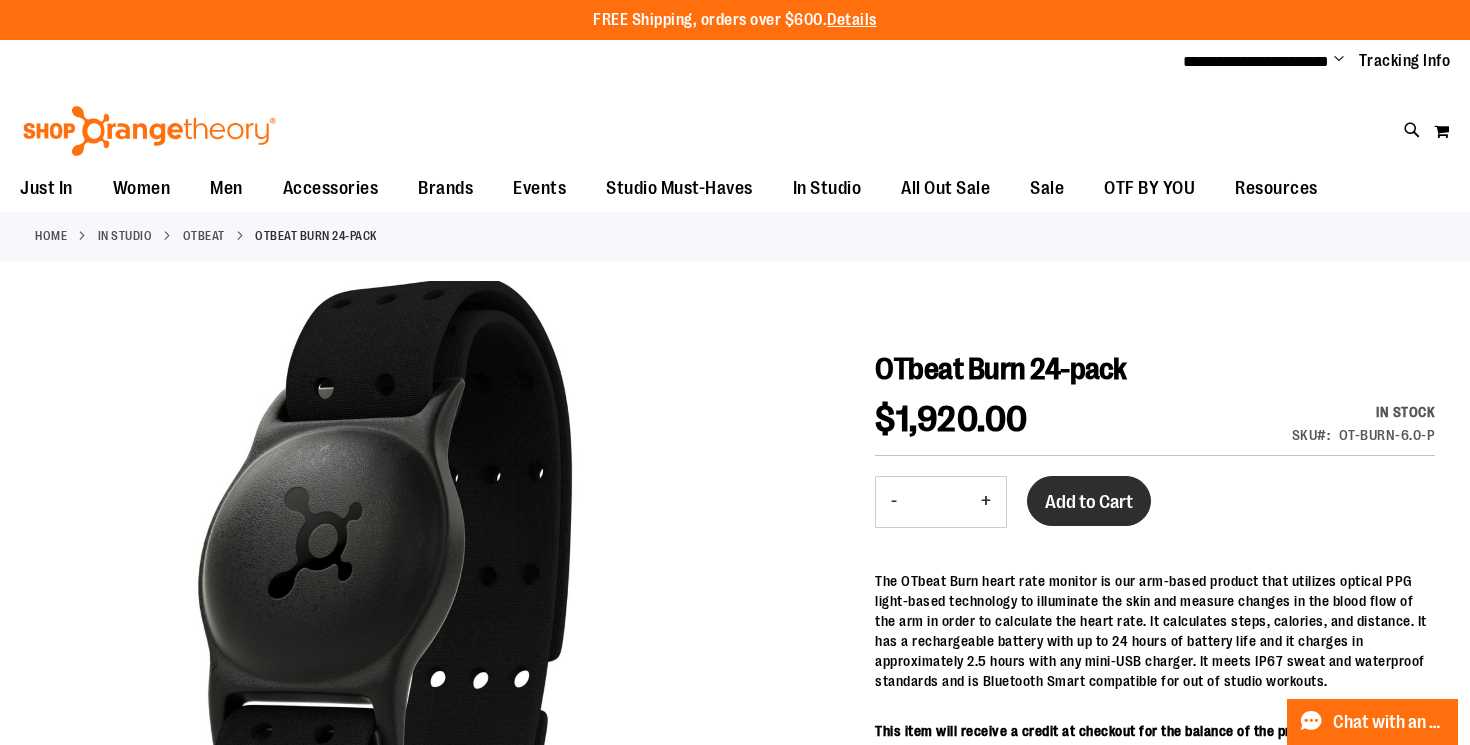 click on "Add to Cart" at bounding box center [1089, 502] 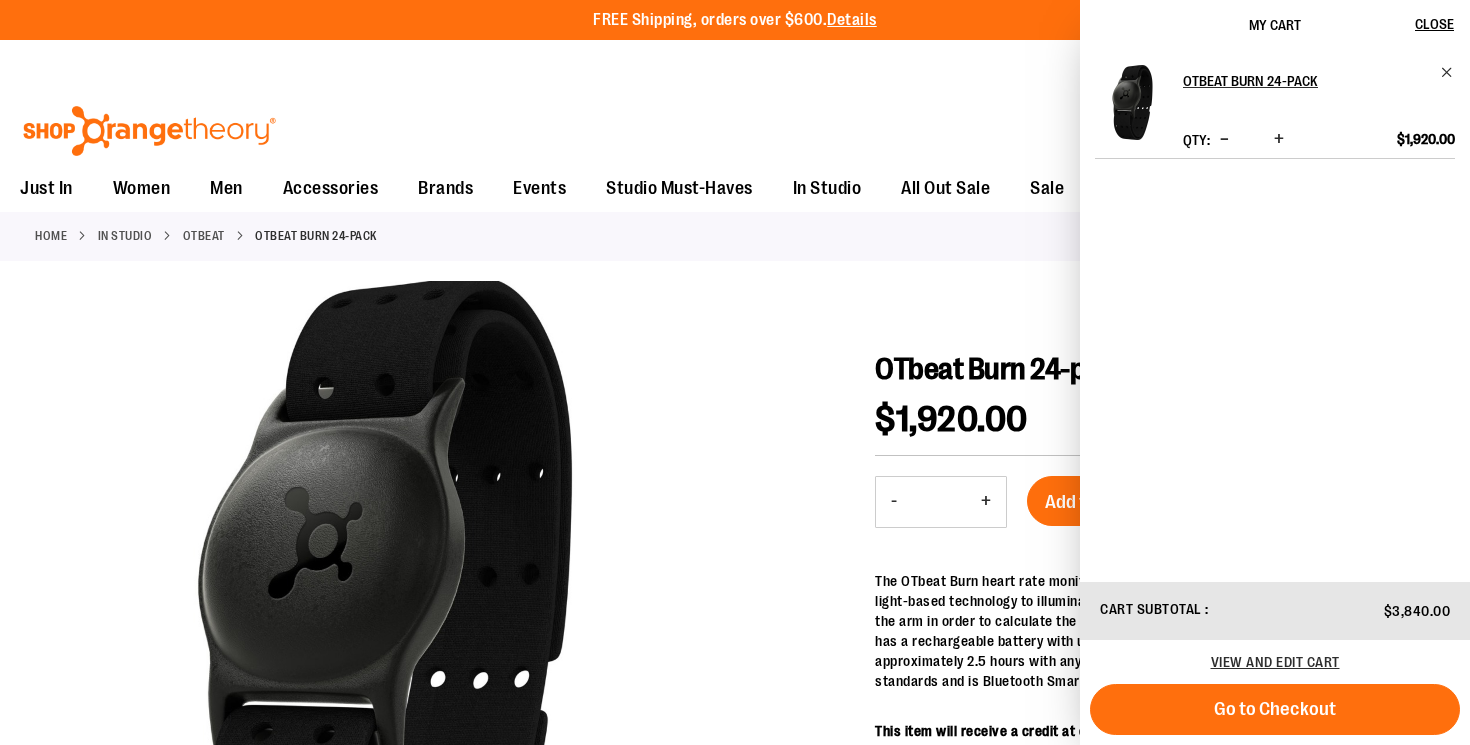 click on "Toggle Nav
Search
Popular Suggestions
Advanced Search" at bounding box center [735, 125] 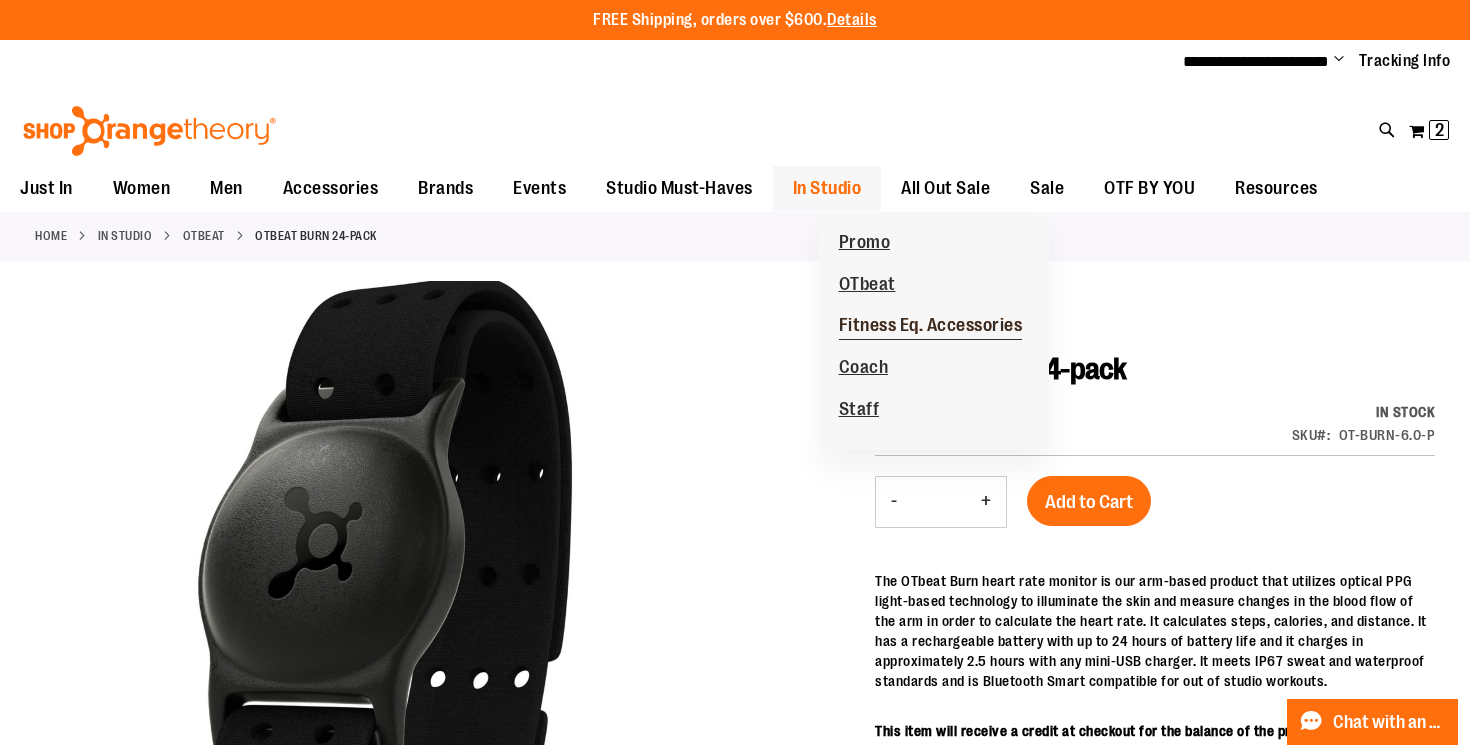 click on "Fitness Eq. Accessories" at bounding box center (931, 327) 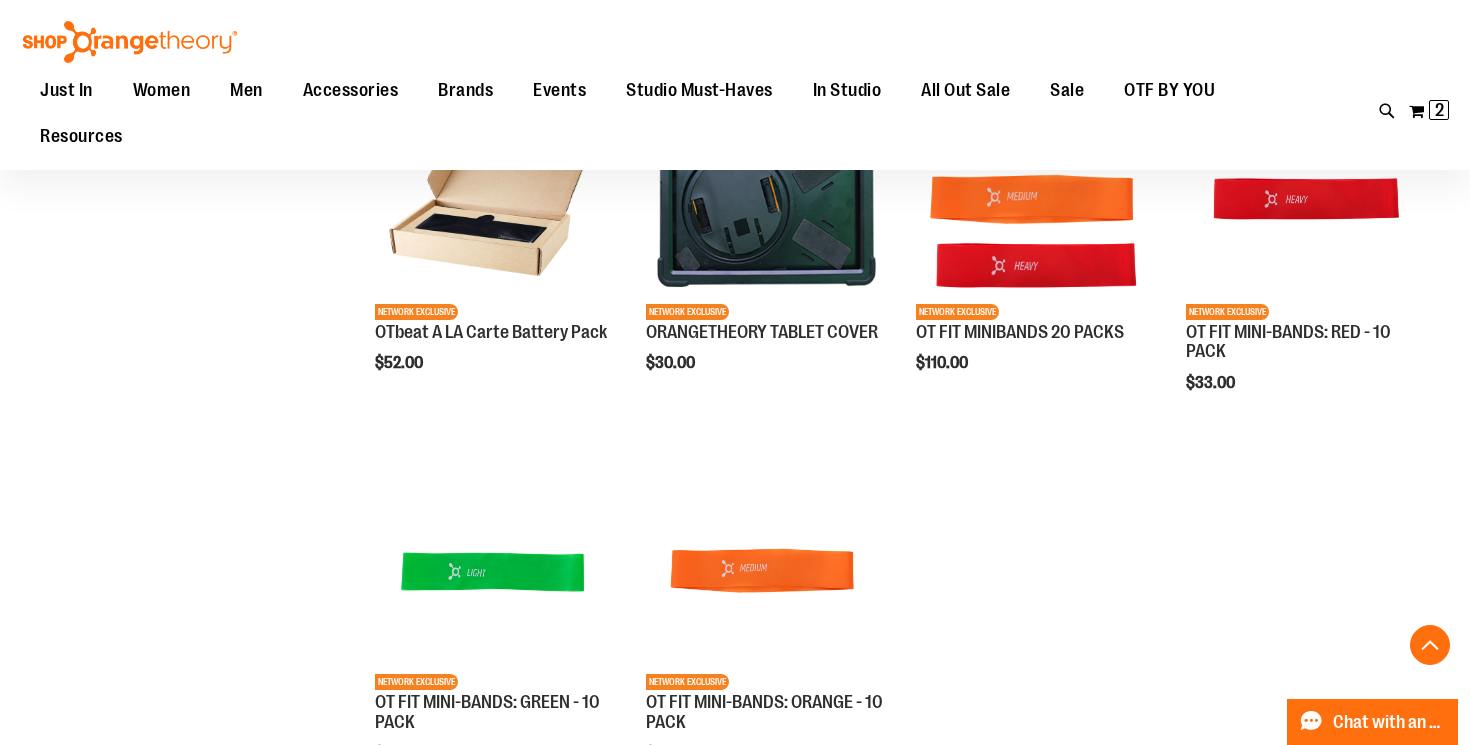scroll, scrollTop: 184, scrollLeft: 0, axis: vertical 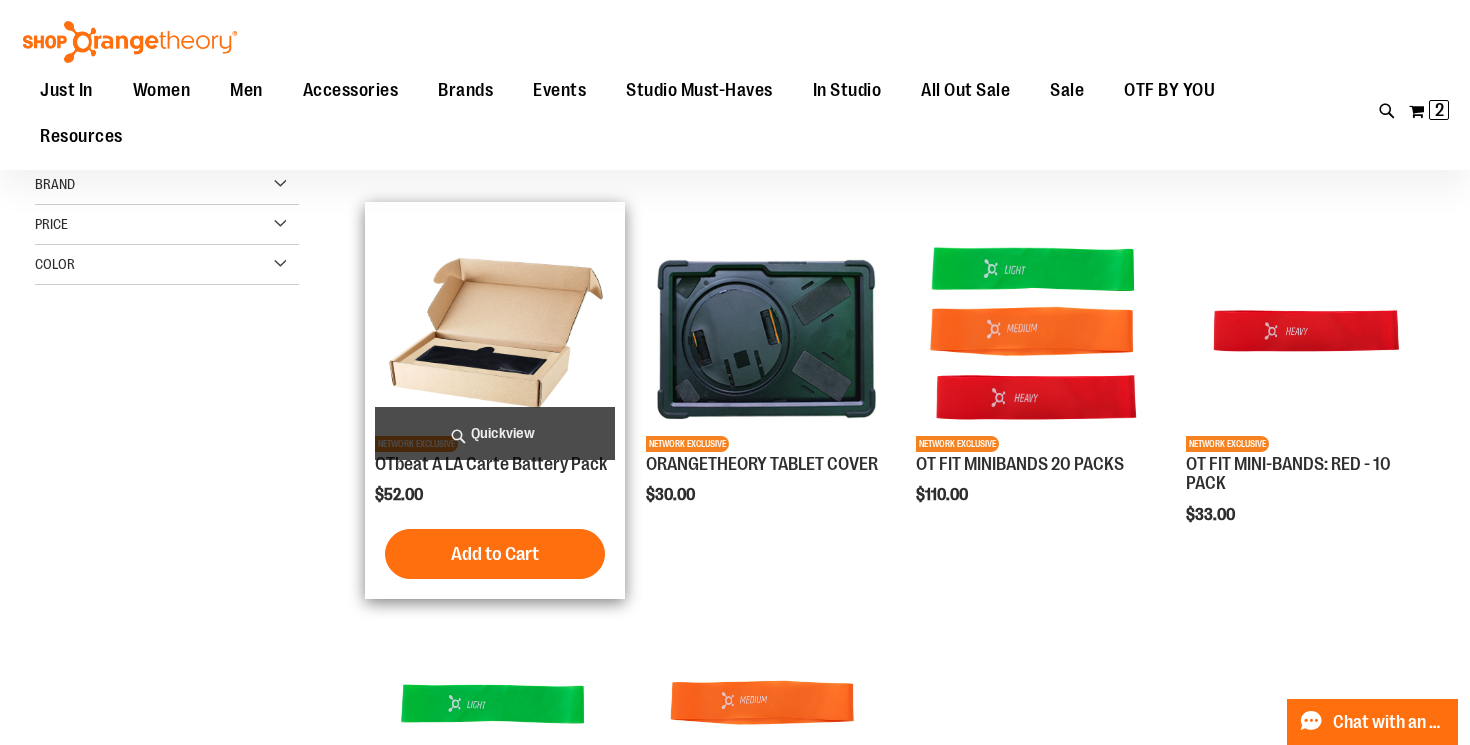 click at bounding box center (494, 331) 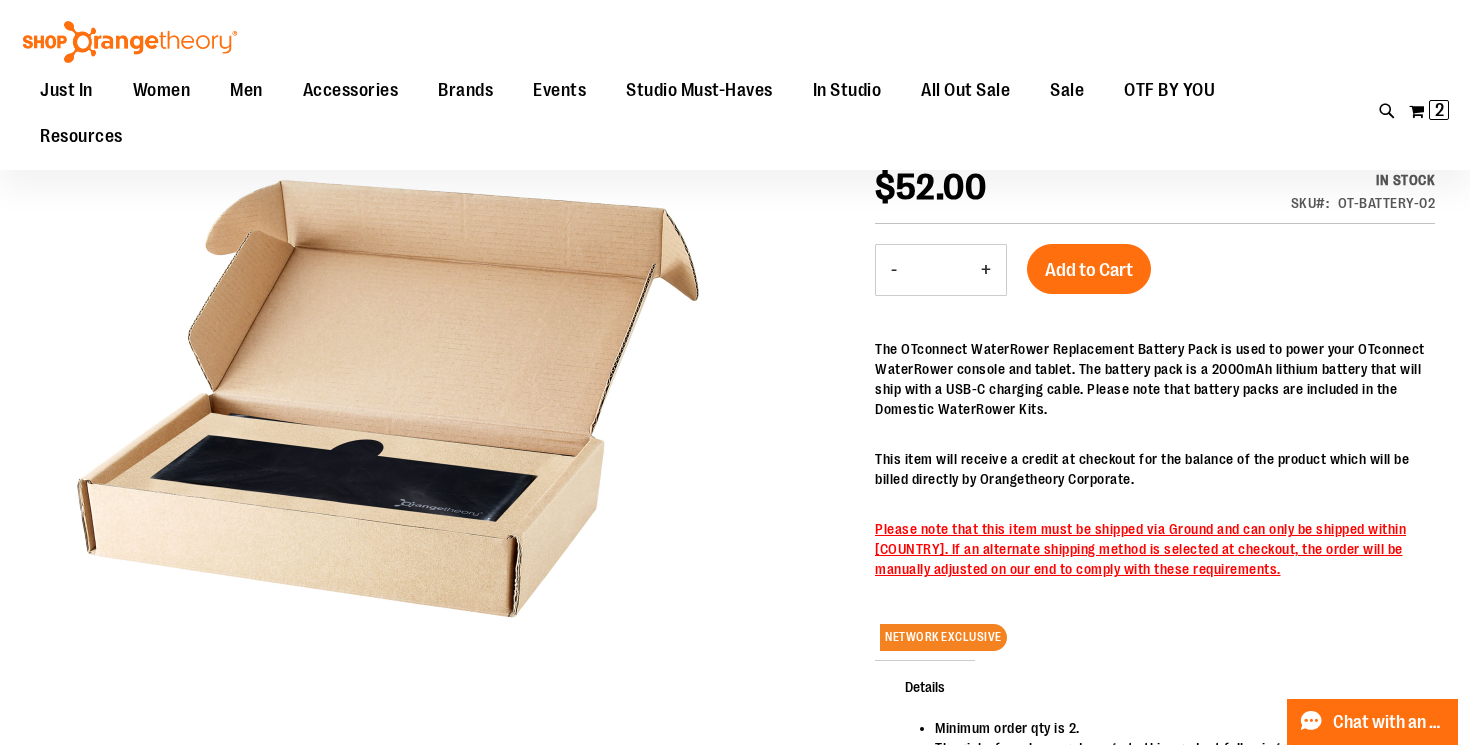 scroll, scrollTop: 237, scrollLeft: 0, axis: vertical 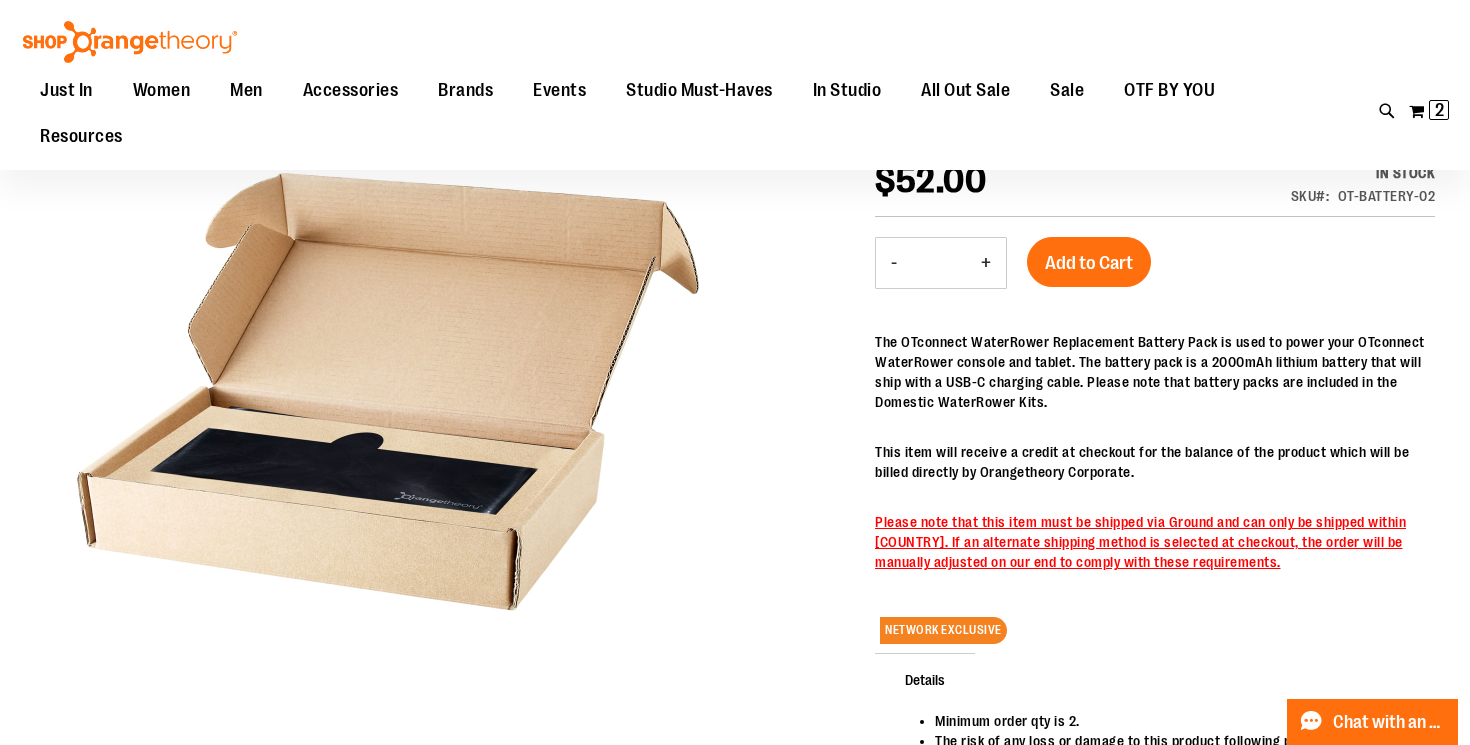click on "+" at bounding box center [986, 263] 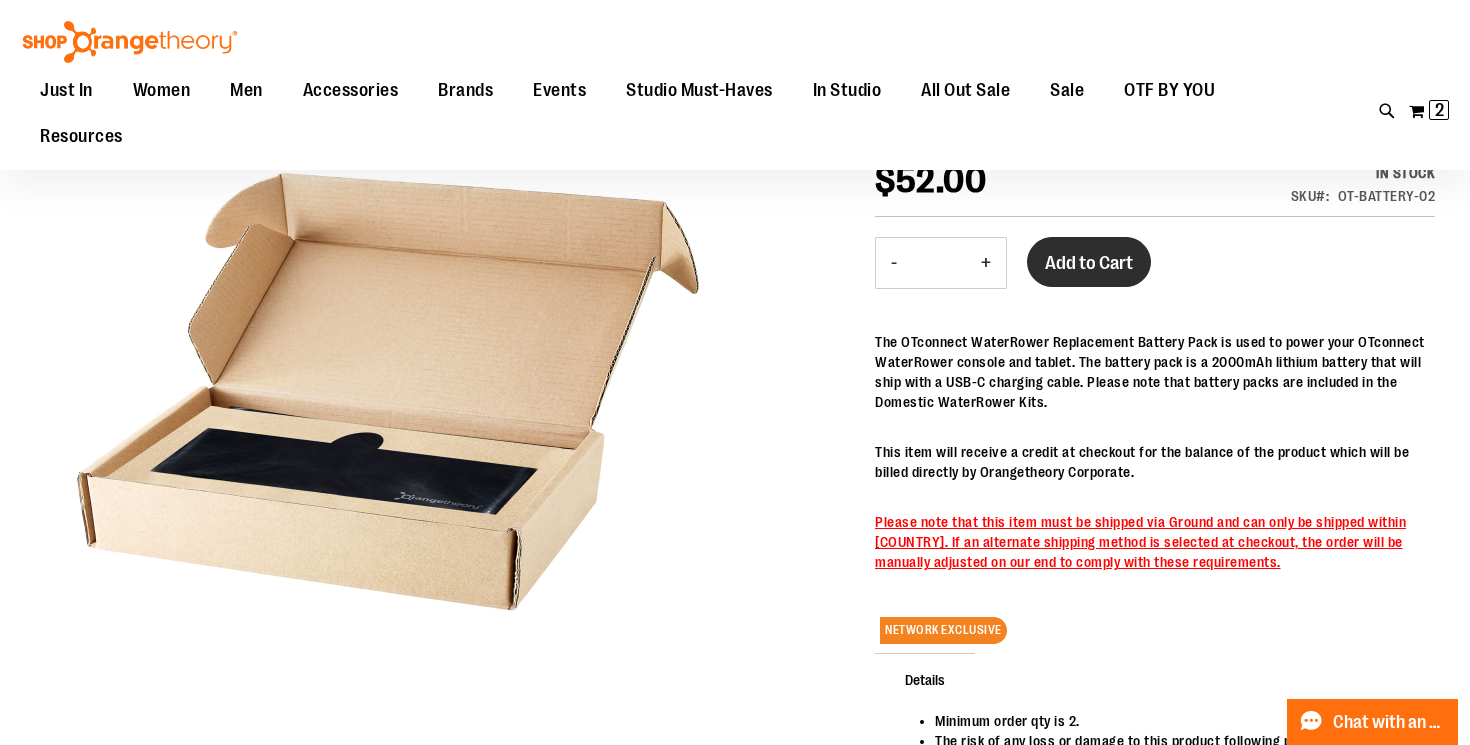 click on "Add to Cart" at bounding box center (1089, 263) 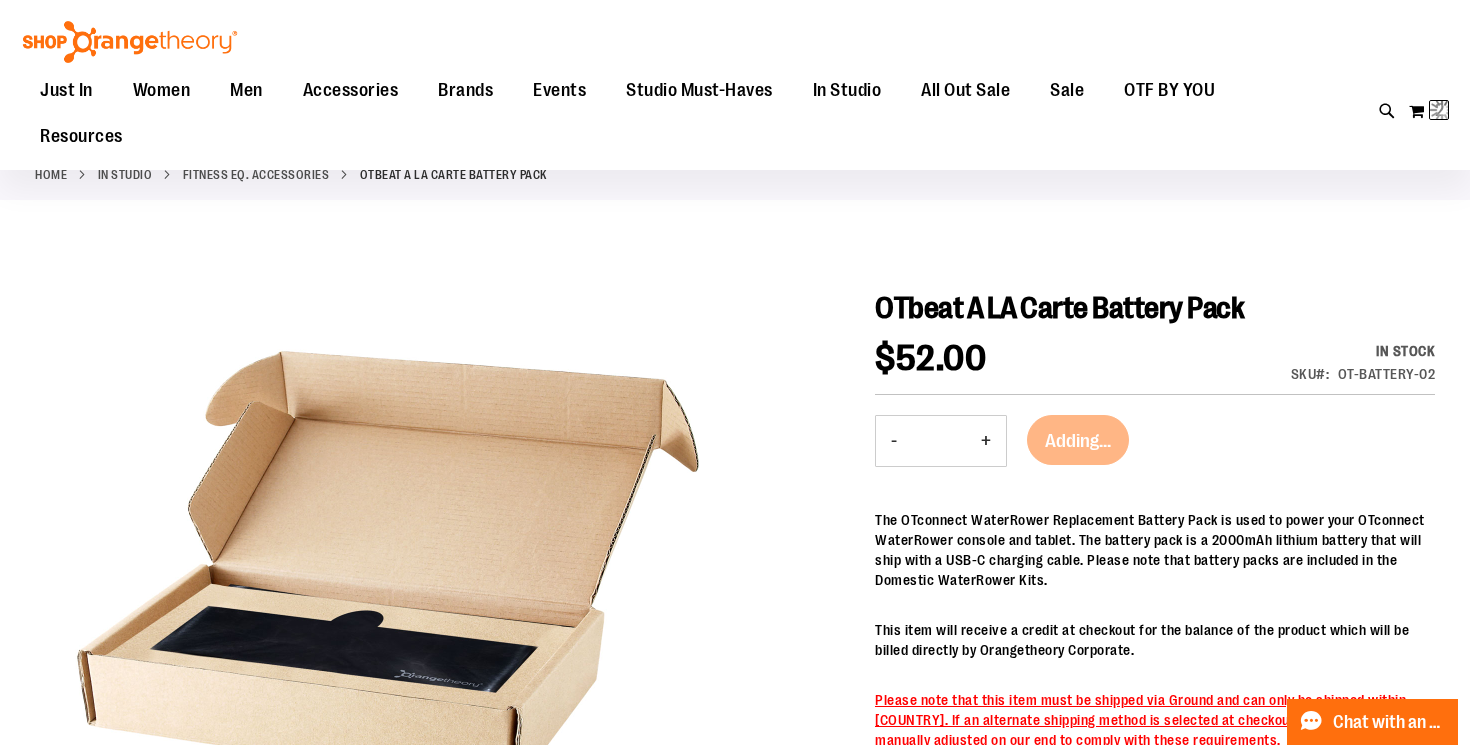 scroll, scrollTop: 0, scrollLeft: 0, axis: both 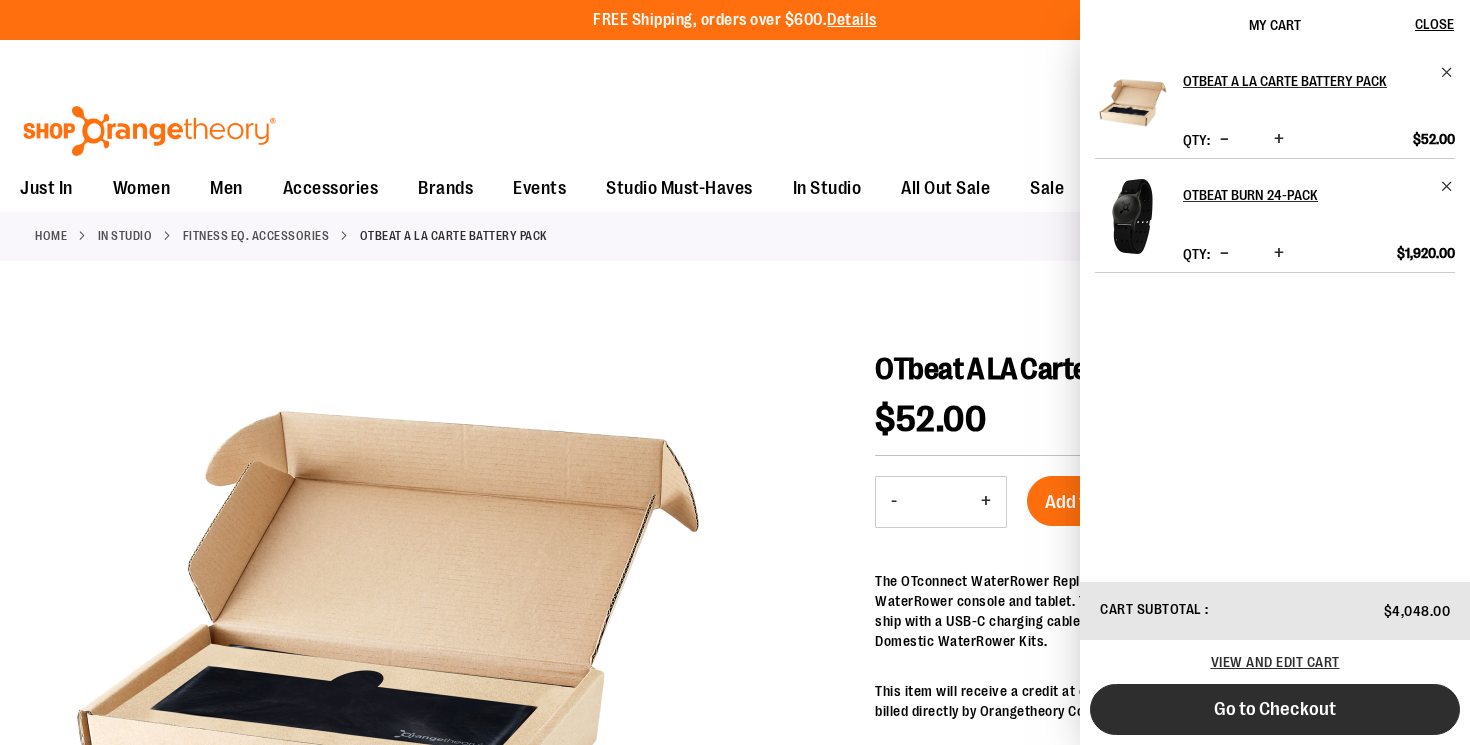 click on "Go to Checkout" at bounding box center (1275, 709) 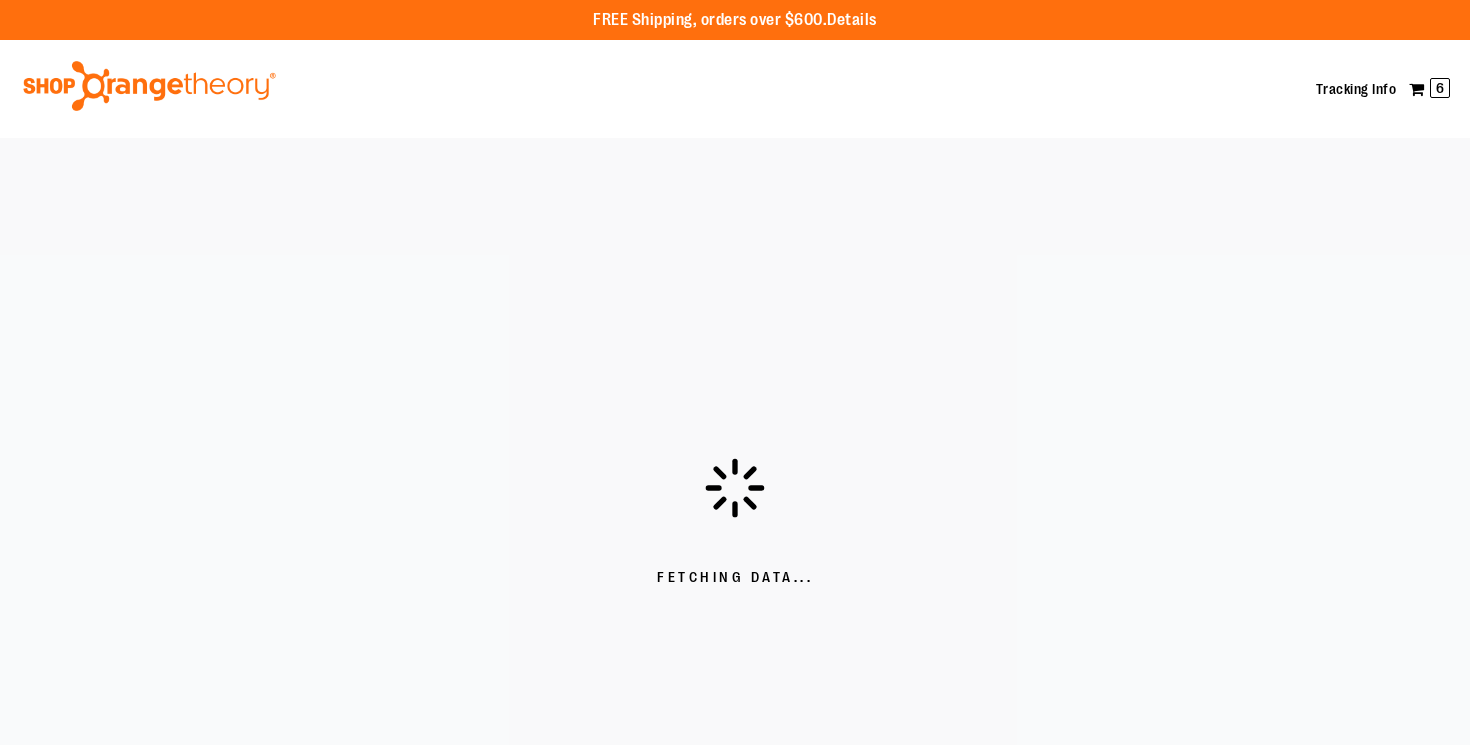 scroll, scrollTop: 0, scrollLeft: 0, axis: both 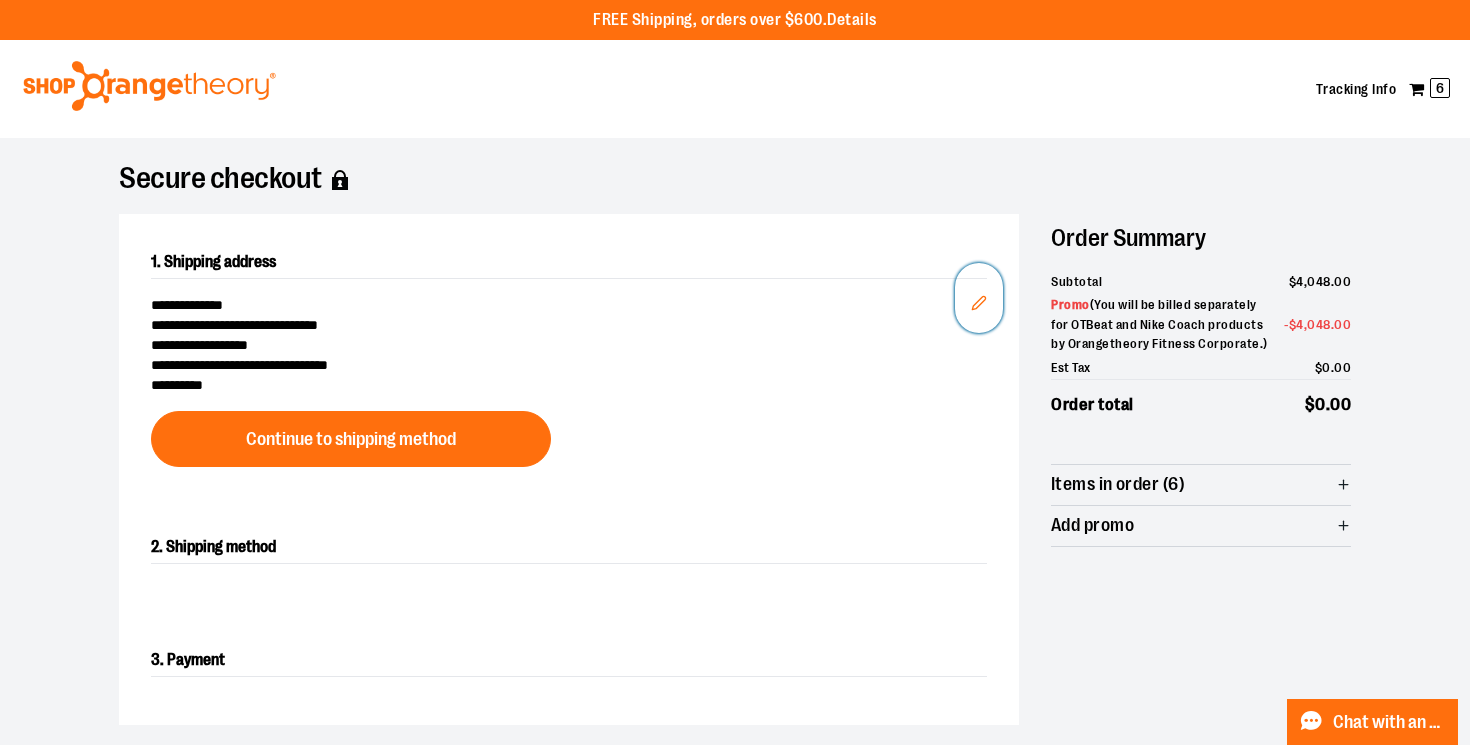 click 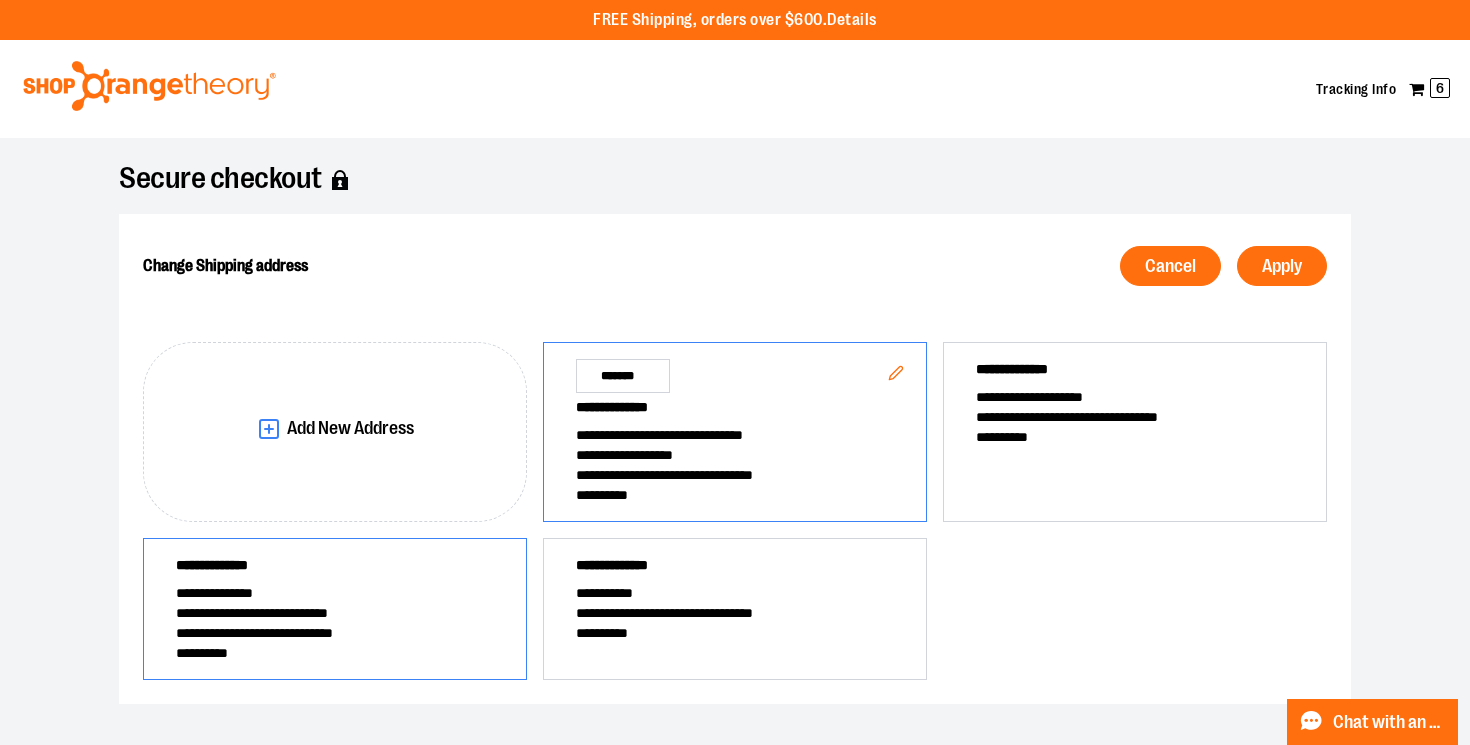 click on "**********" at bounding box center (335, 593) 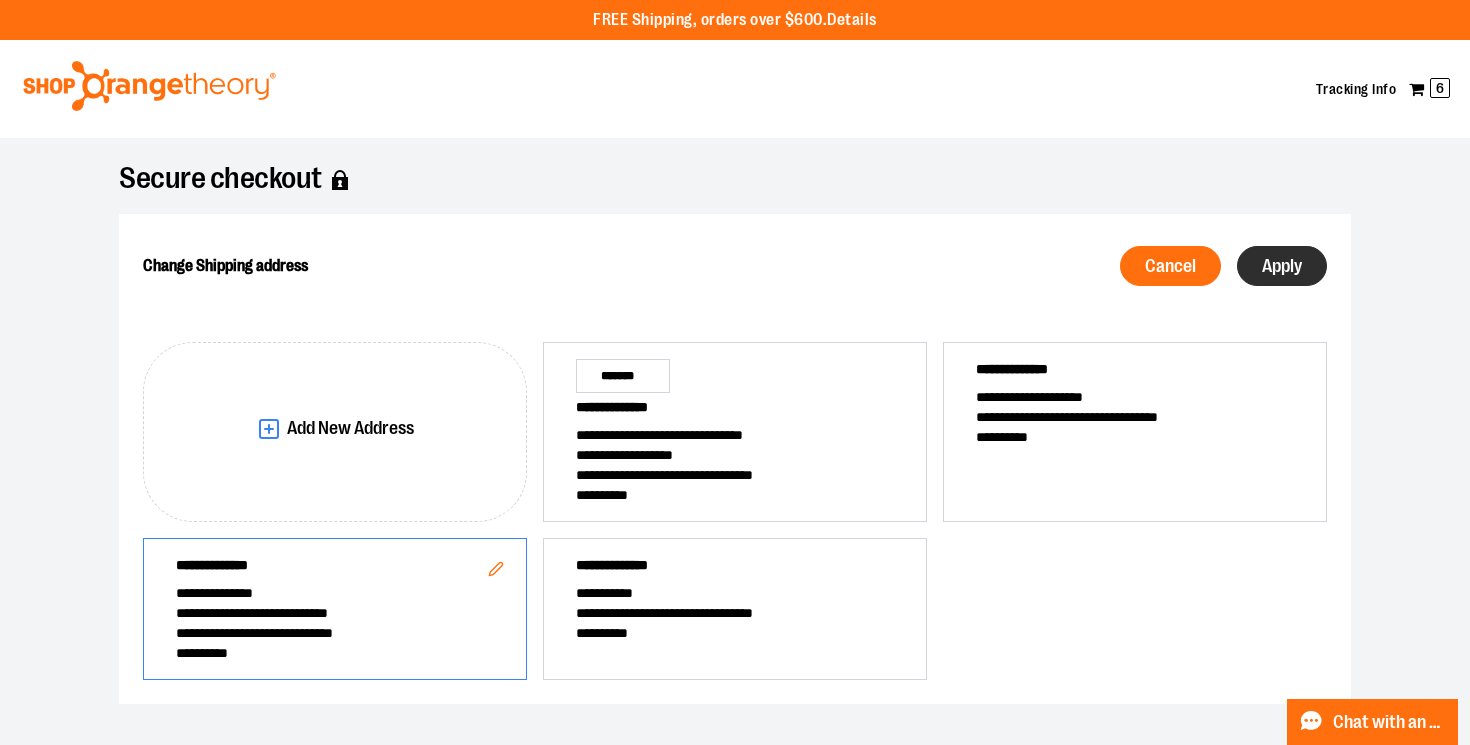 click on "Apply" at bounding box center [1282, 266] 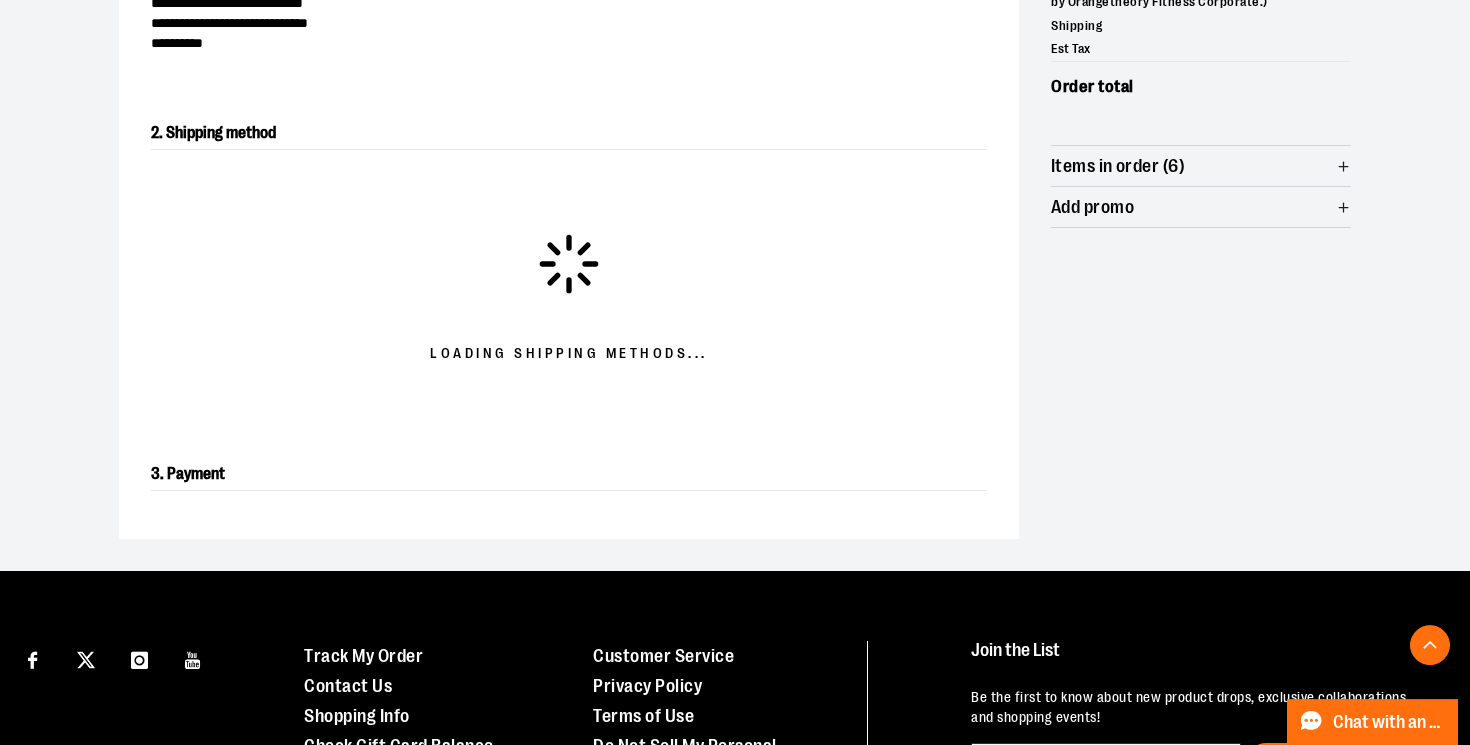 scroll, scrollTop: 342, scrollLeft: 0, axis: vertical 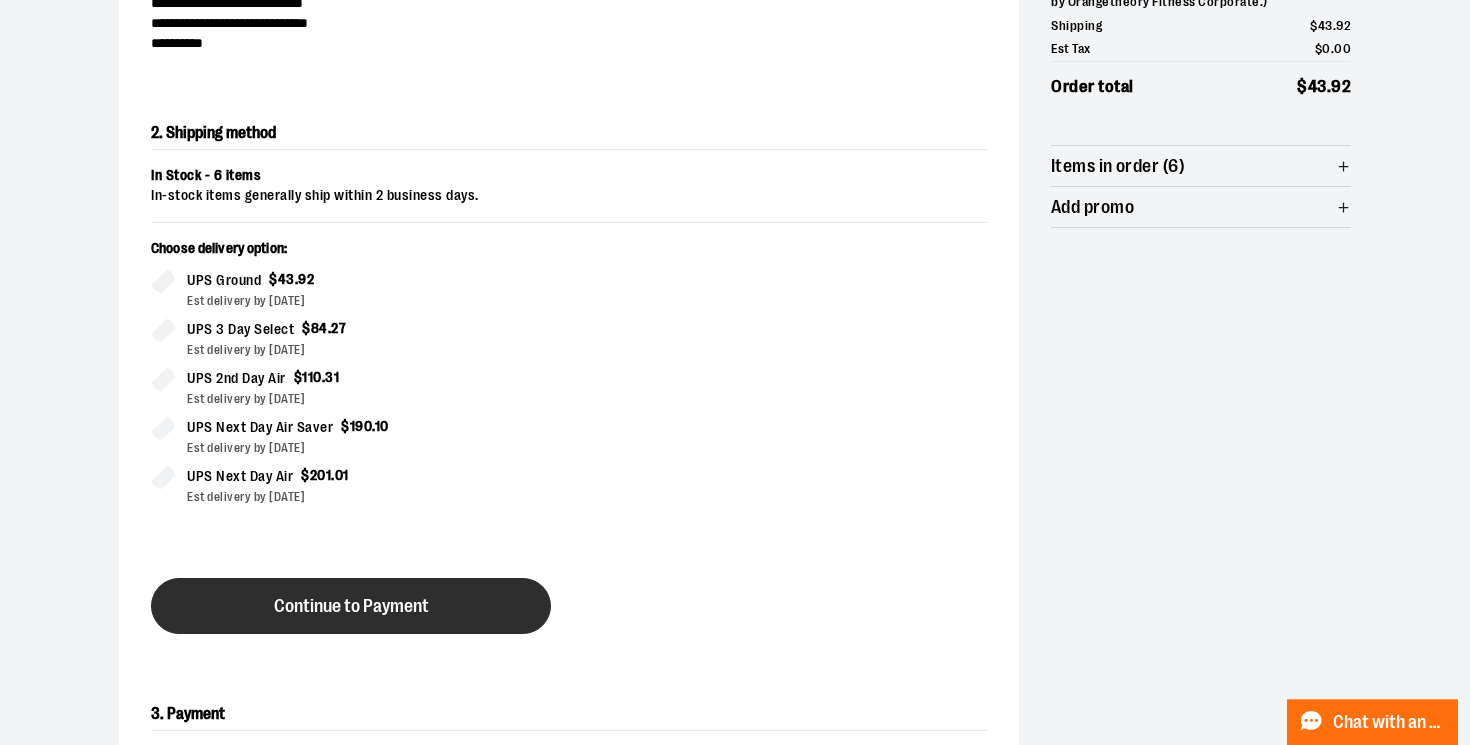 click on "Continue to Payment" at bounding box center (351, 606) 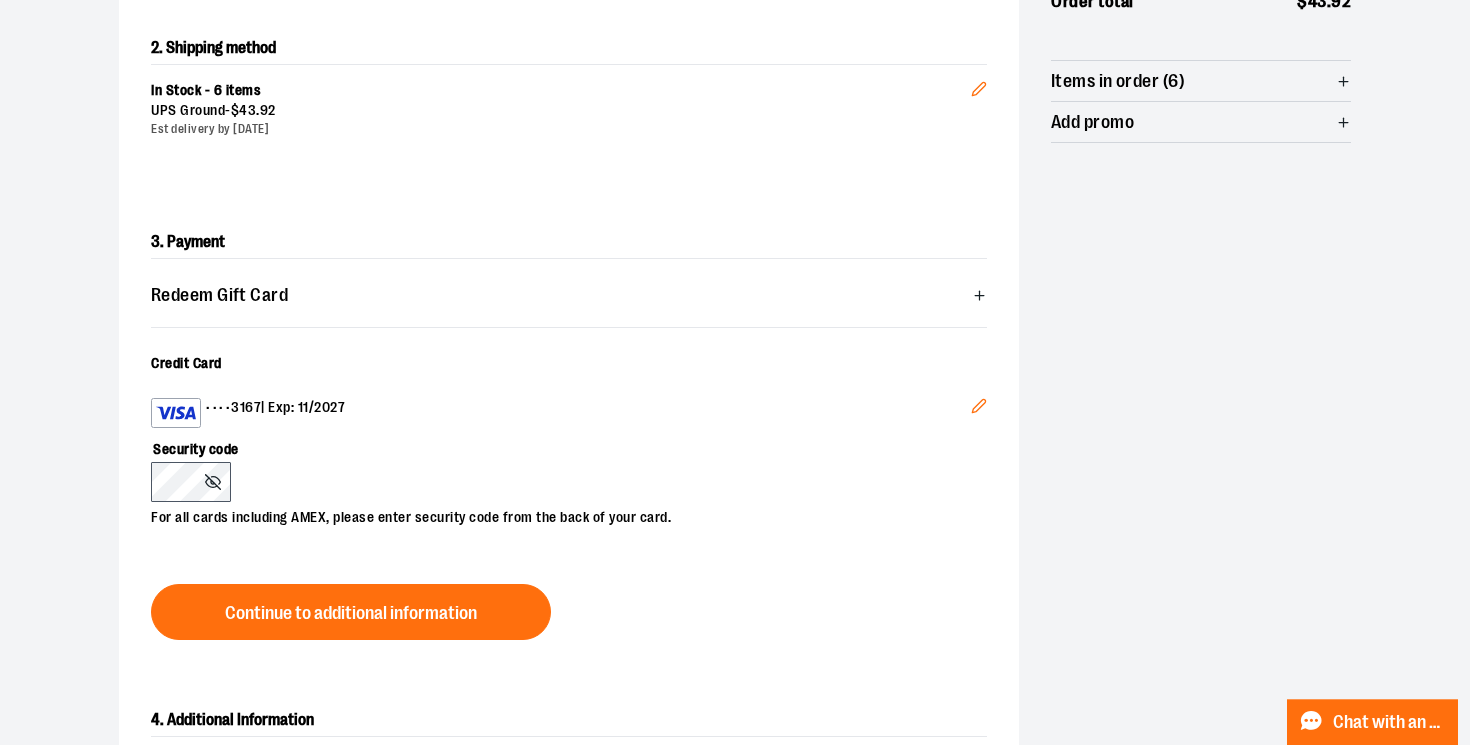 scroll, scrollTop: 430, scrollLeft: 0, axis: vertical 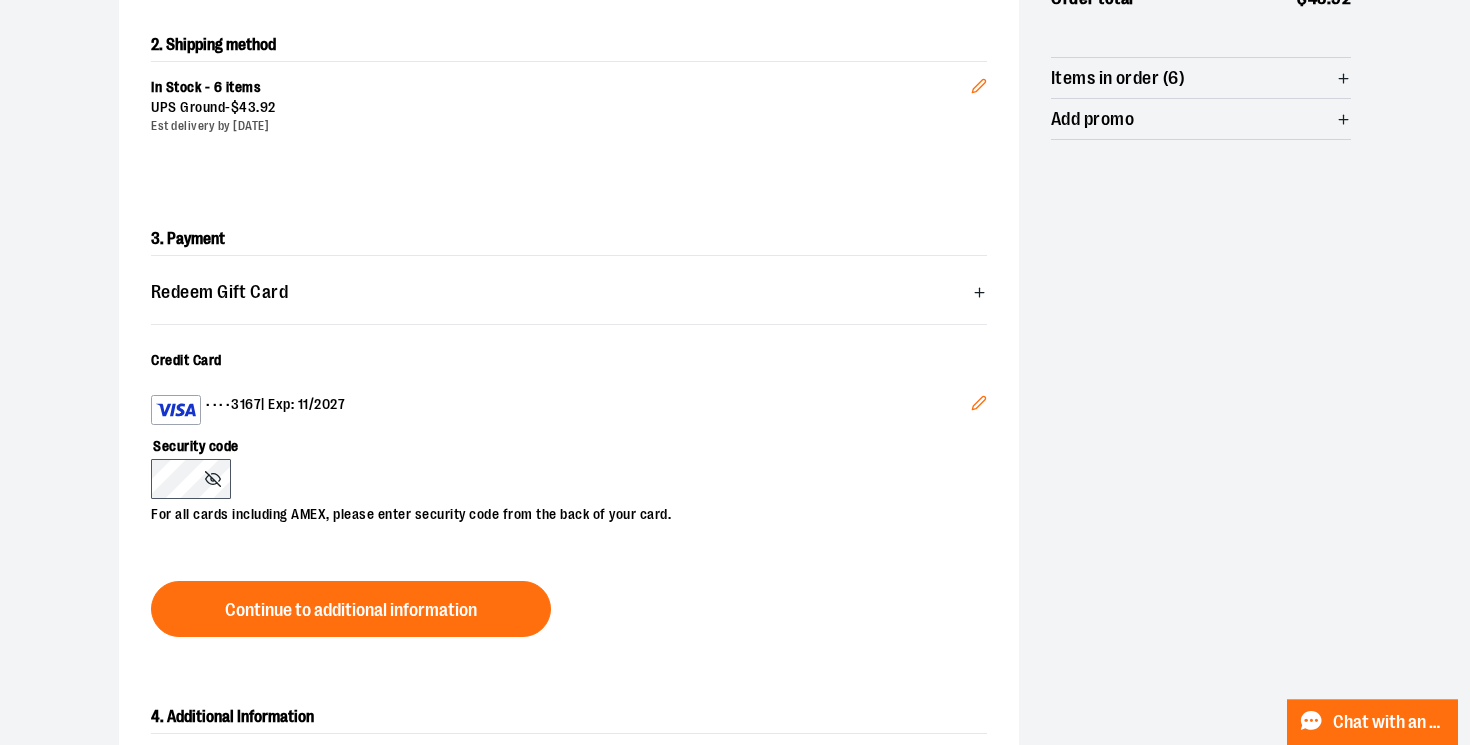 click 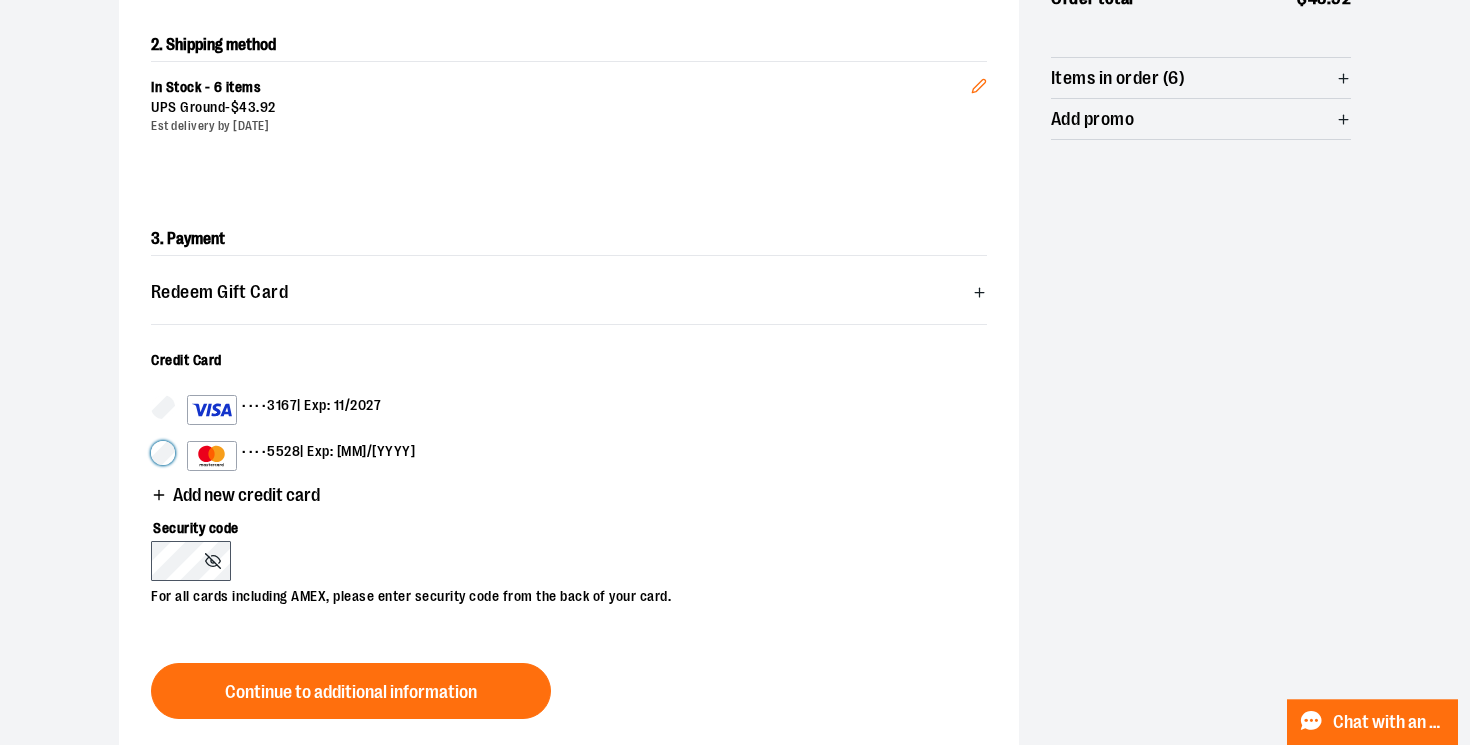 scroll, scrollTop: 430, scrollLeft: 0, axis: vertical 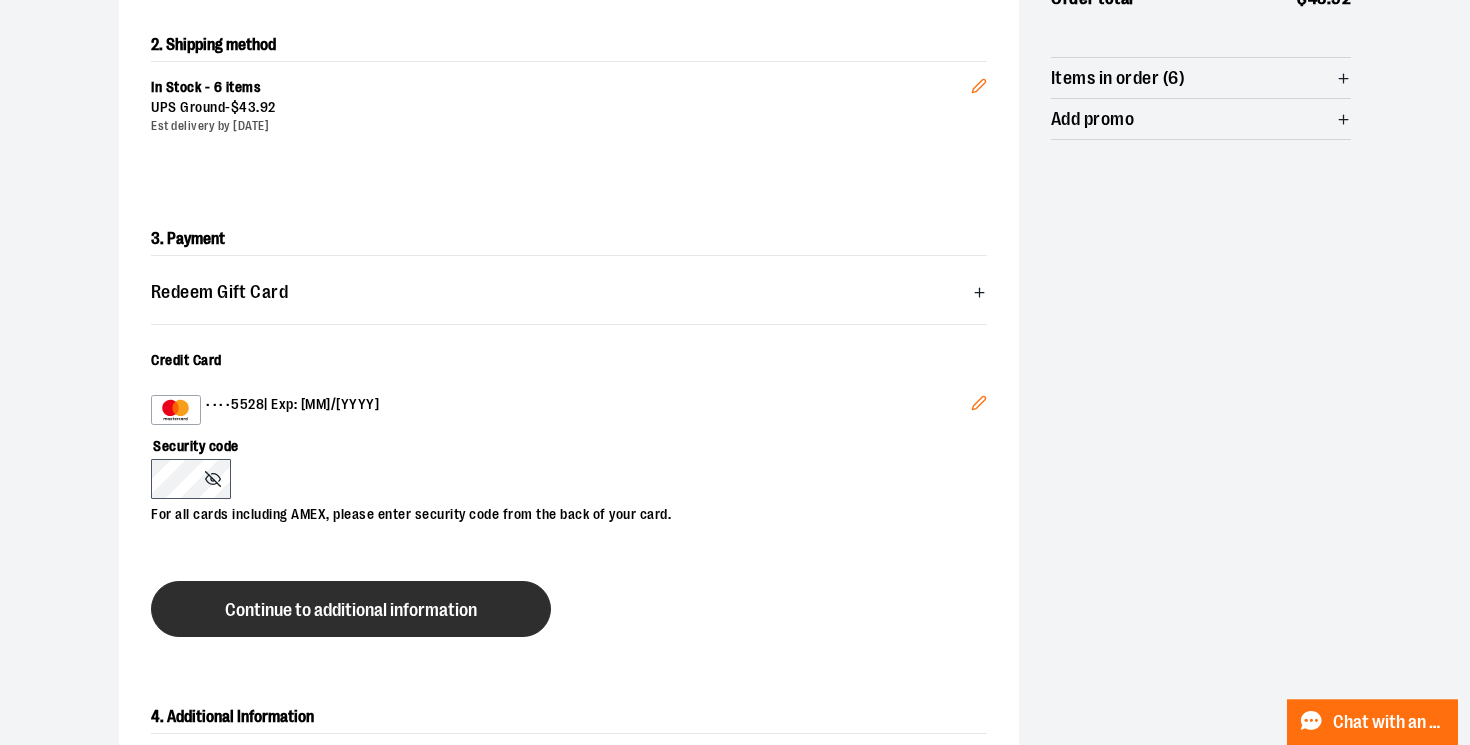 click on "Continue to additional information" at bounding box center (351, 610) 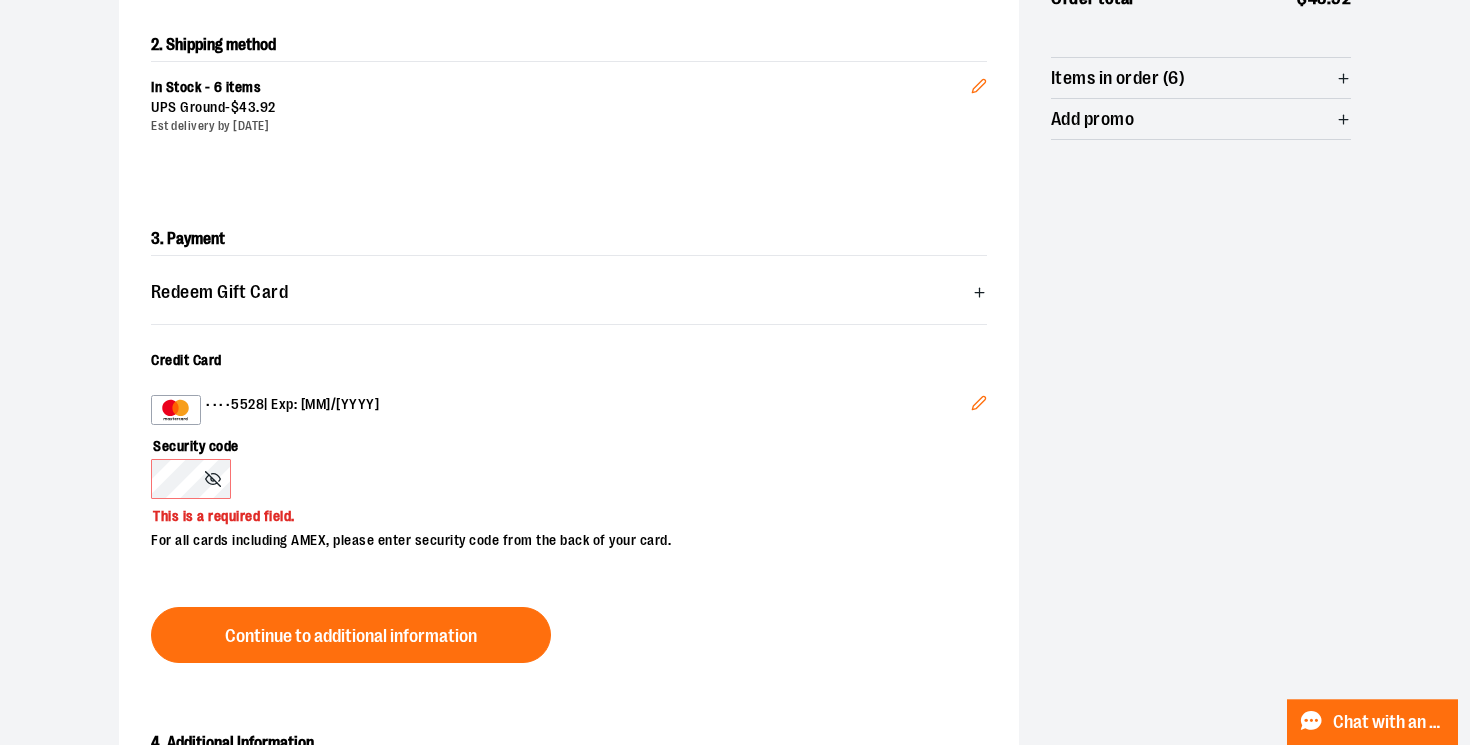 scroll, scrollTop: 430, scrollLeft: 0, axis: vertical 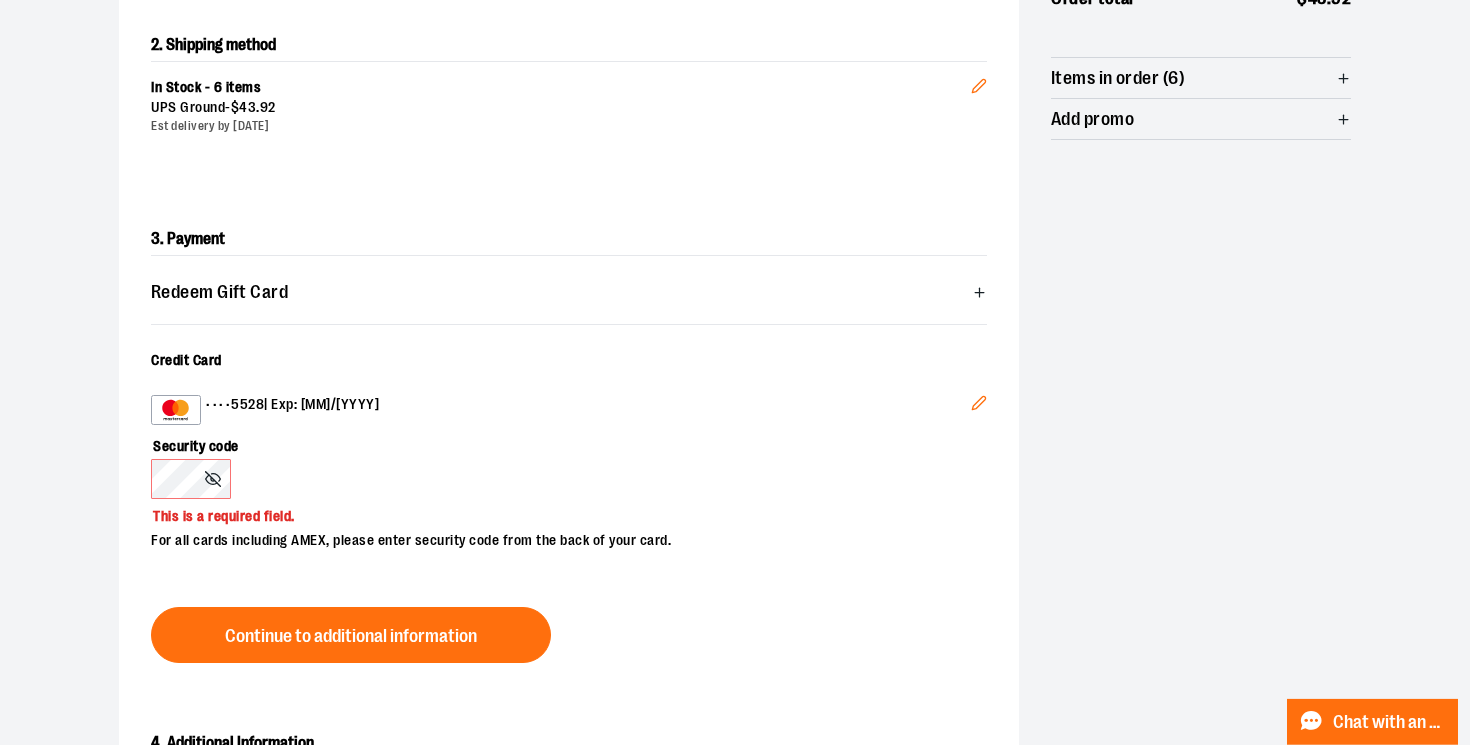 click 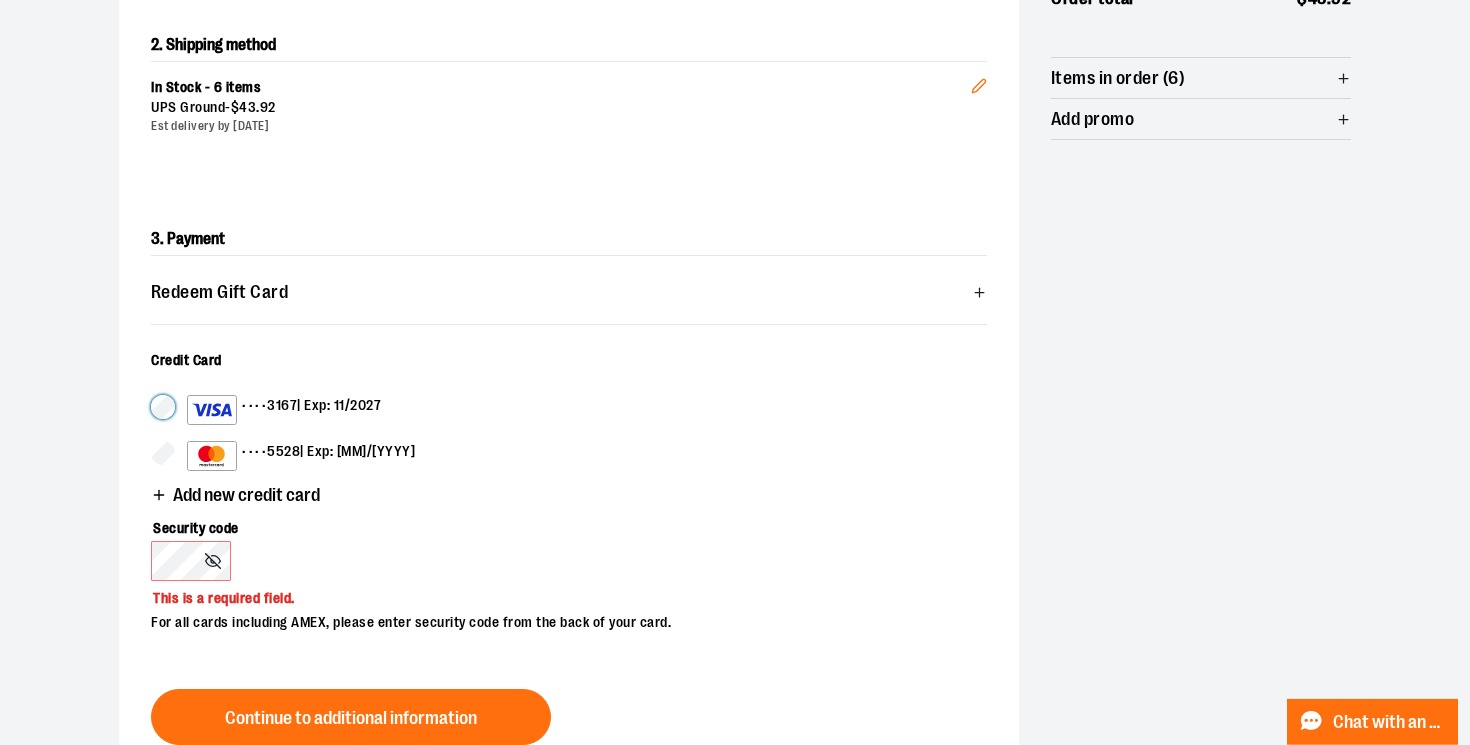 scroll, scrollTop: 430, scrollLeft: 0, axis: vertical 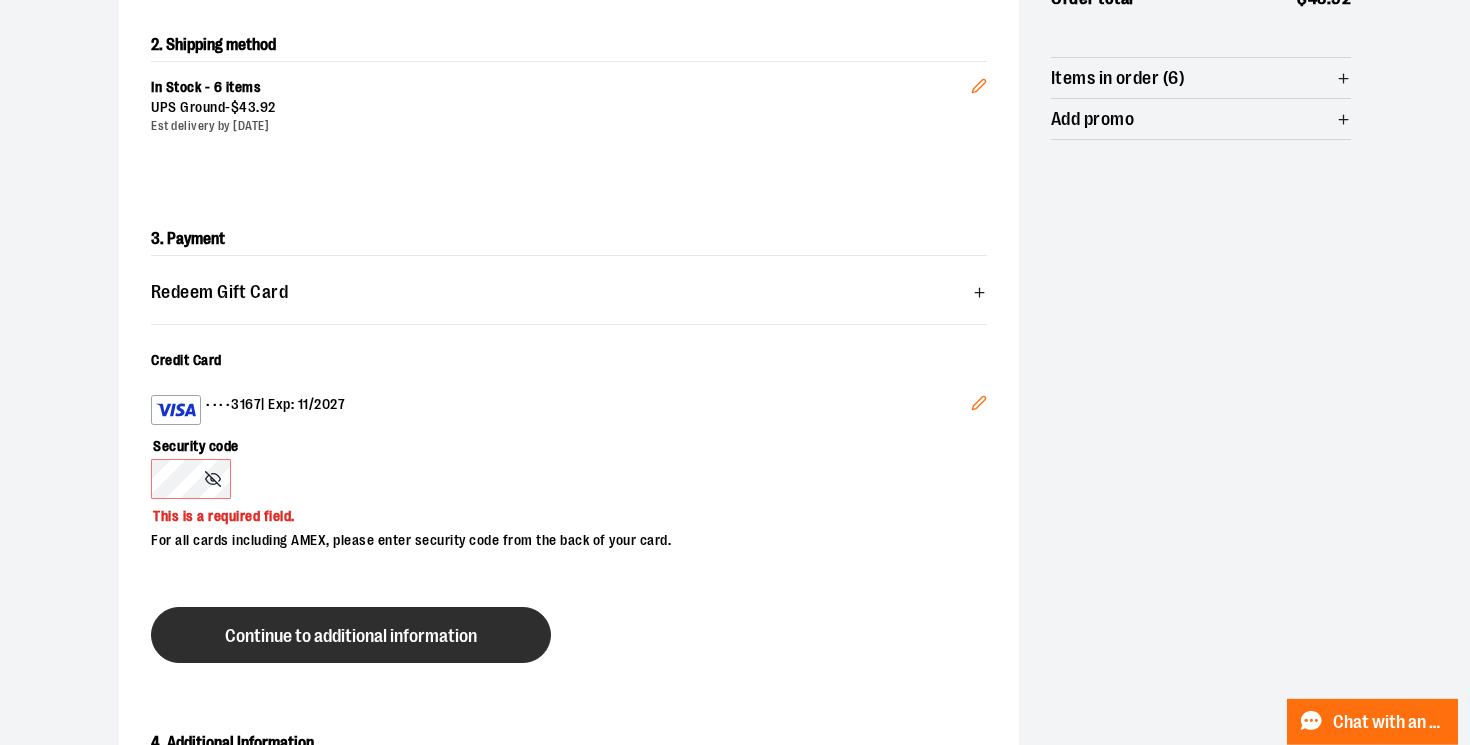 click on "Continue to additional information" at bounding box center (351, 635) 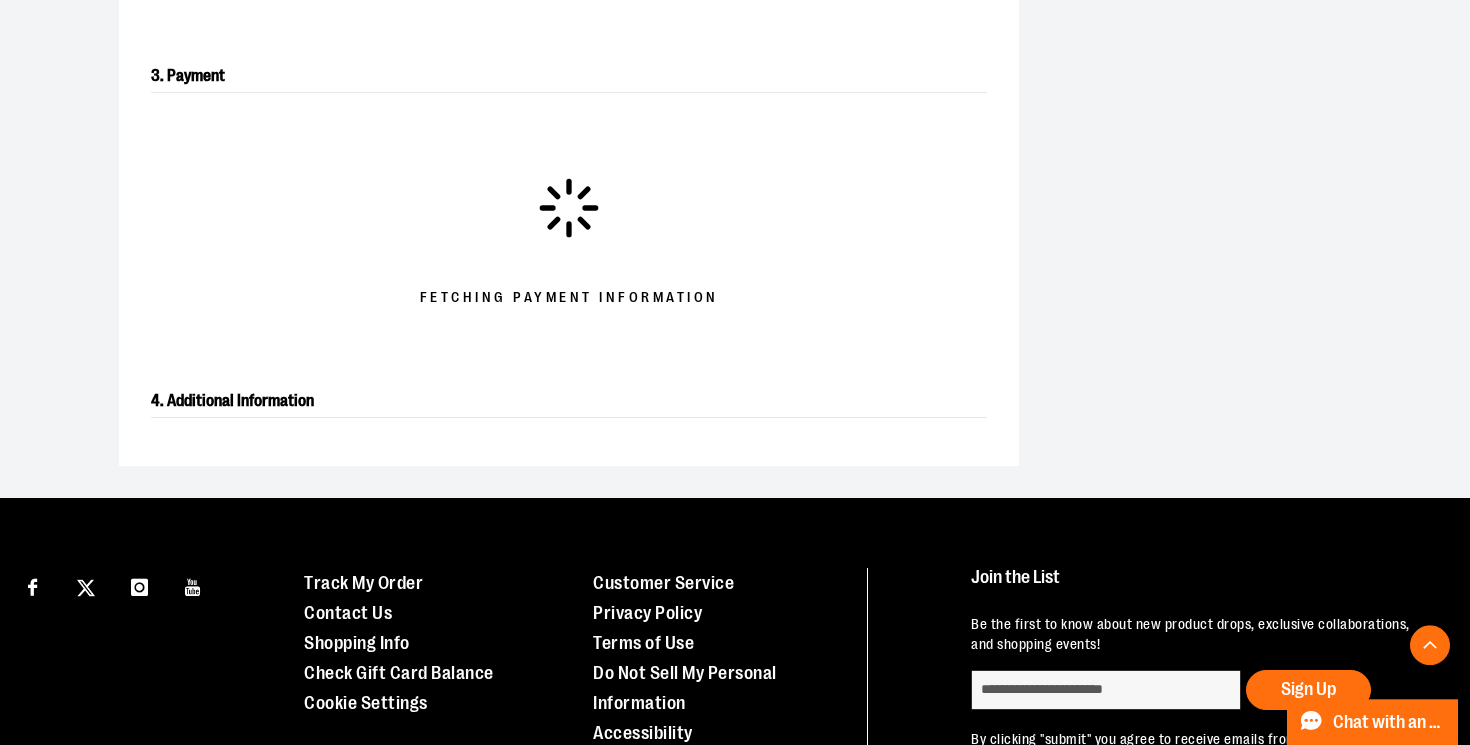 scroll, scrollTop: 595, scrollLeft: 0, axis: vertical 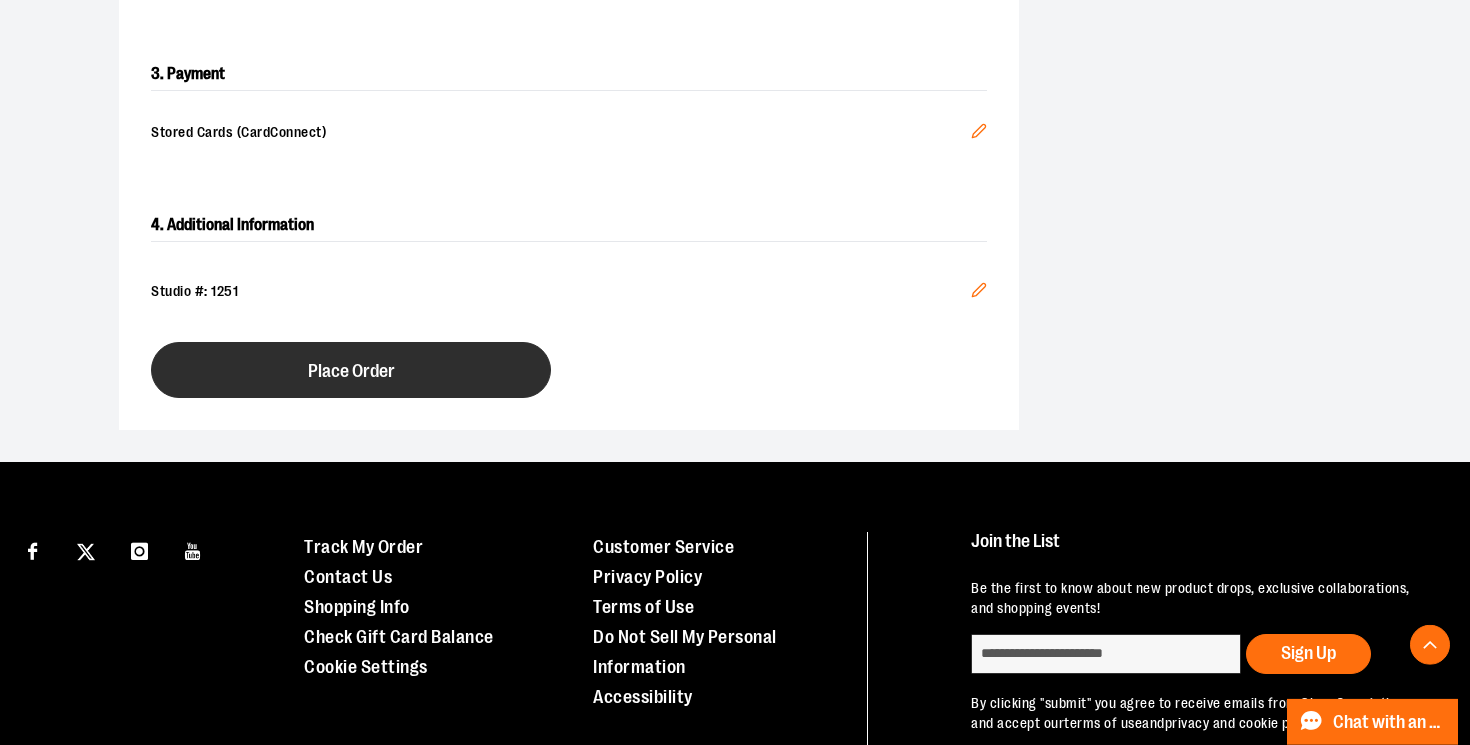 click on "Place Order" at bounding box center [351, 370] 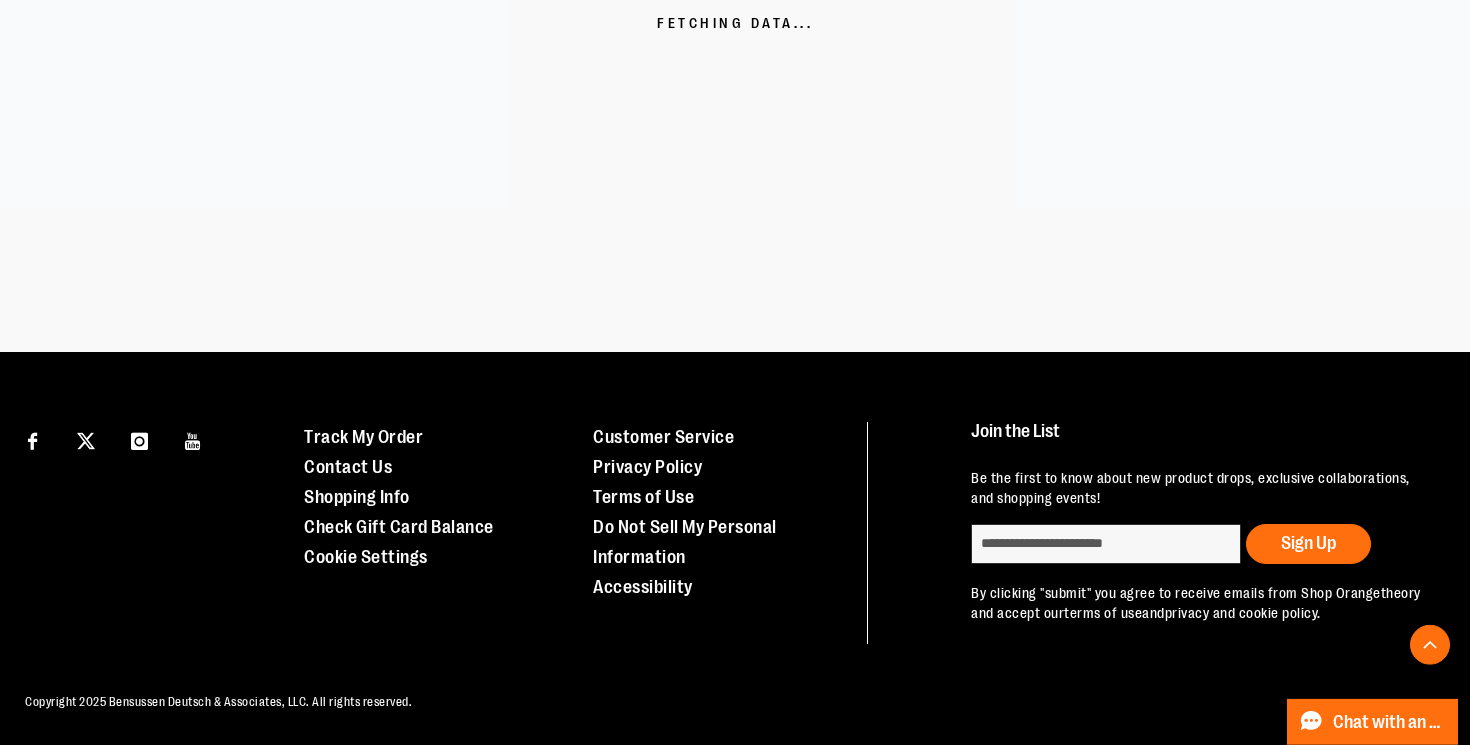 scroll, scrollTop: 555, scrollLeft: 0, axis: vertical 